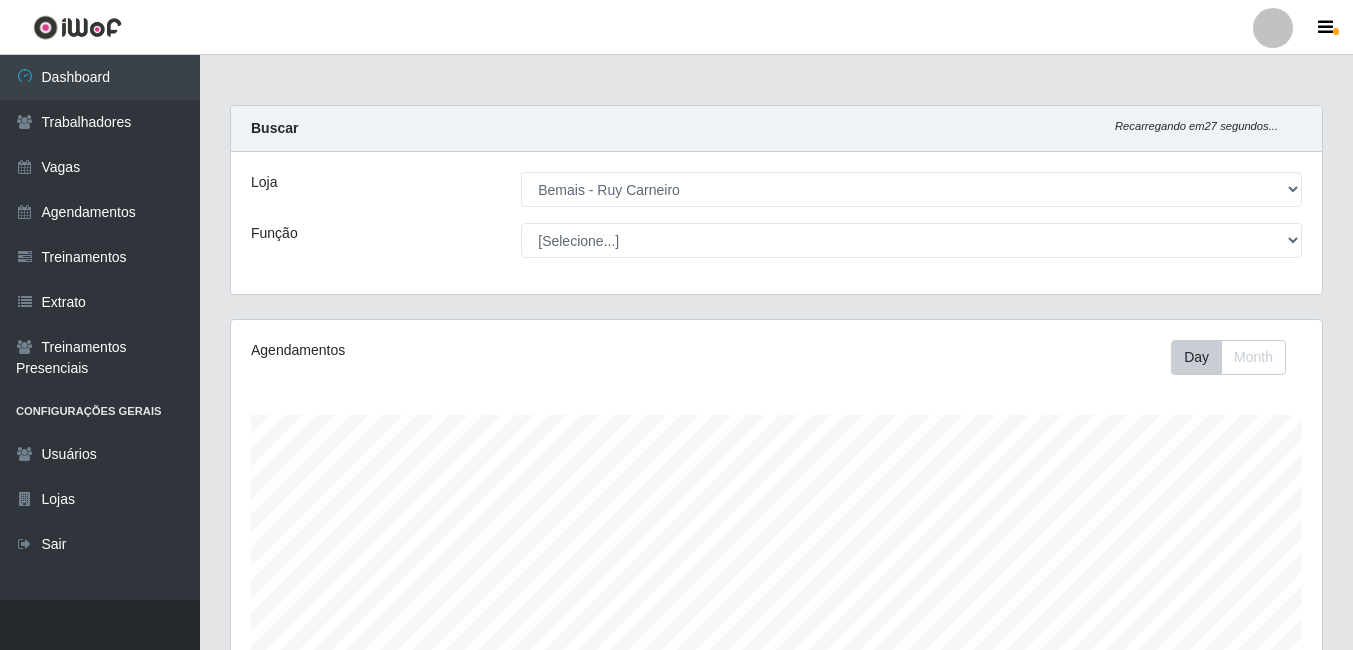 select on "230" 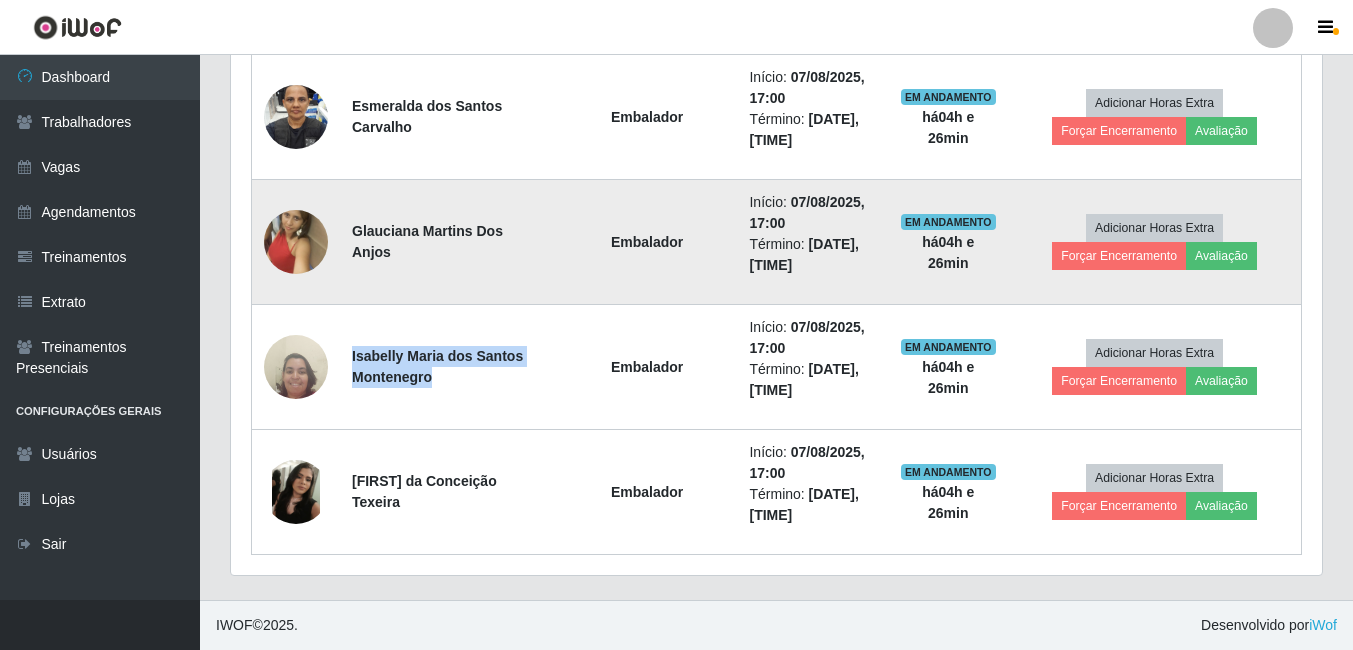 scroll, scrollTop: 999585, scrollLeft: 998909, axis: both 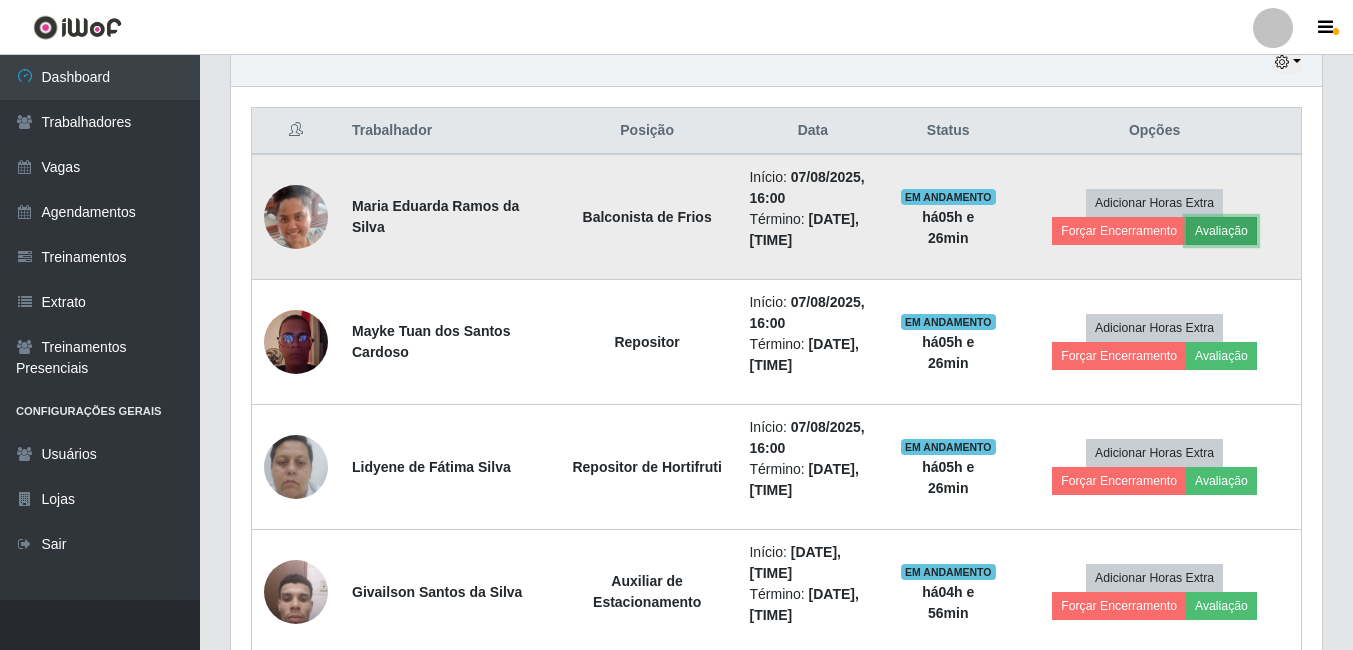 click on "Avaliação" at bounding box center (1221, 231) 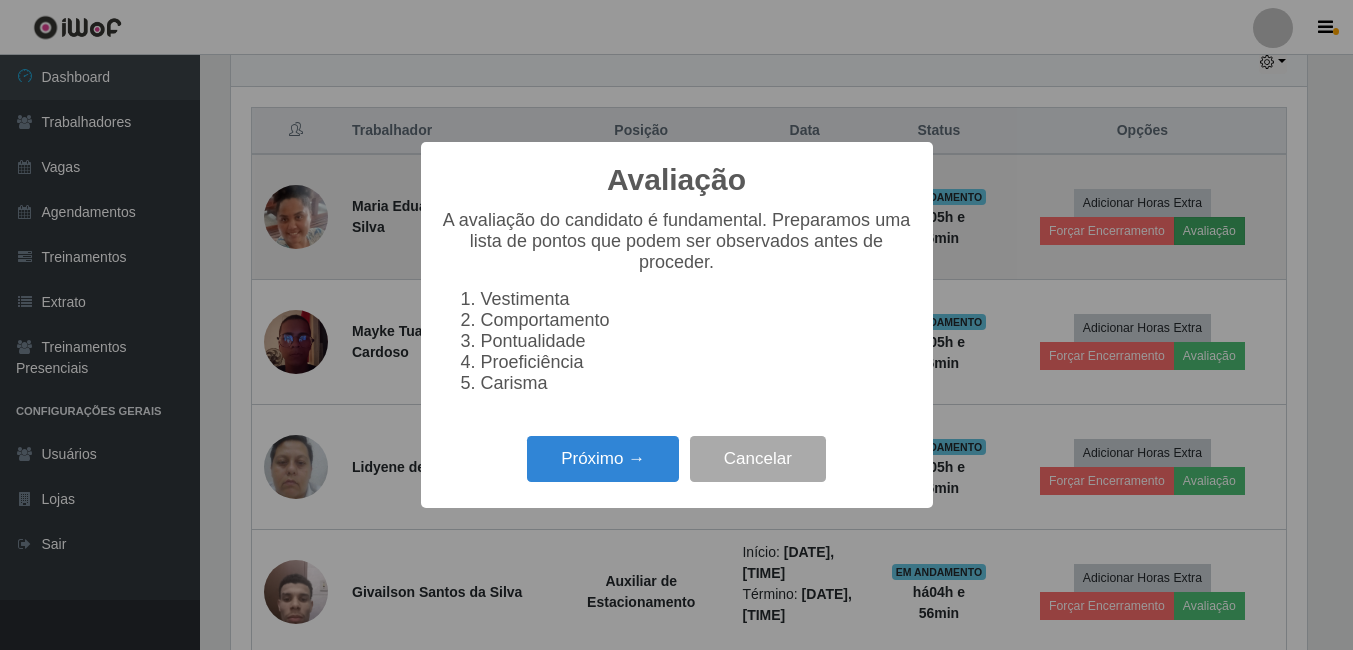 scroll, scrollTop: 999585, scrollLeft: 998919, axis: both 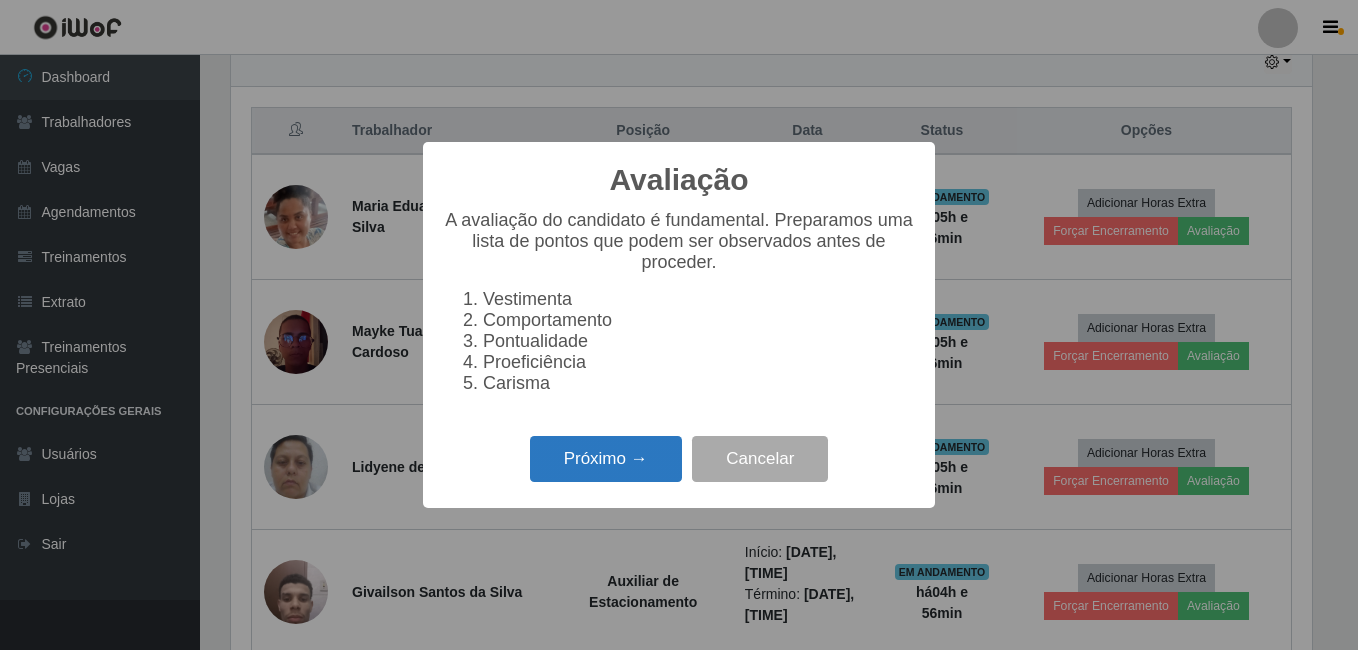 click on "Próximo →" at bounding box center [606, 459] 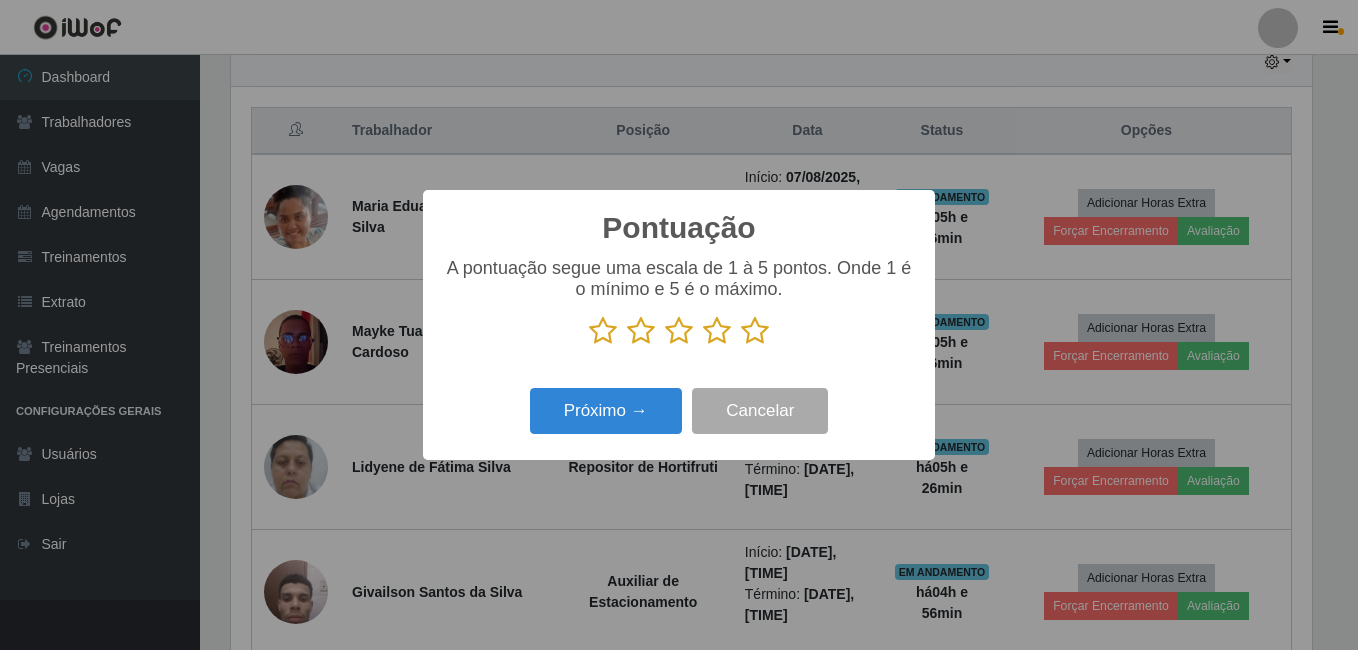scroll, scrollTop: 999585, scrollLeft: 998919, axis: both 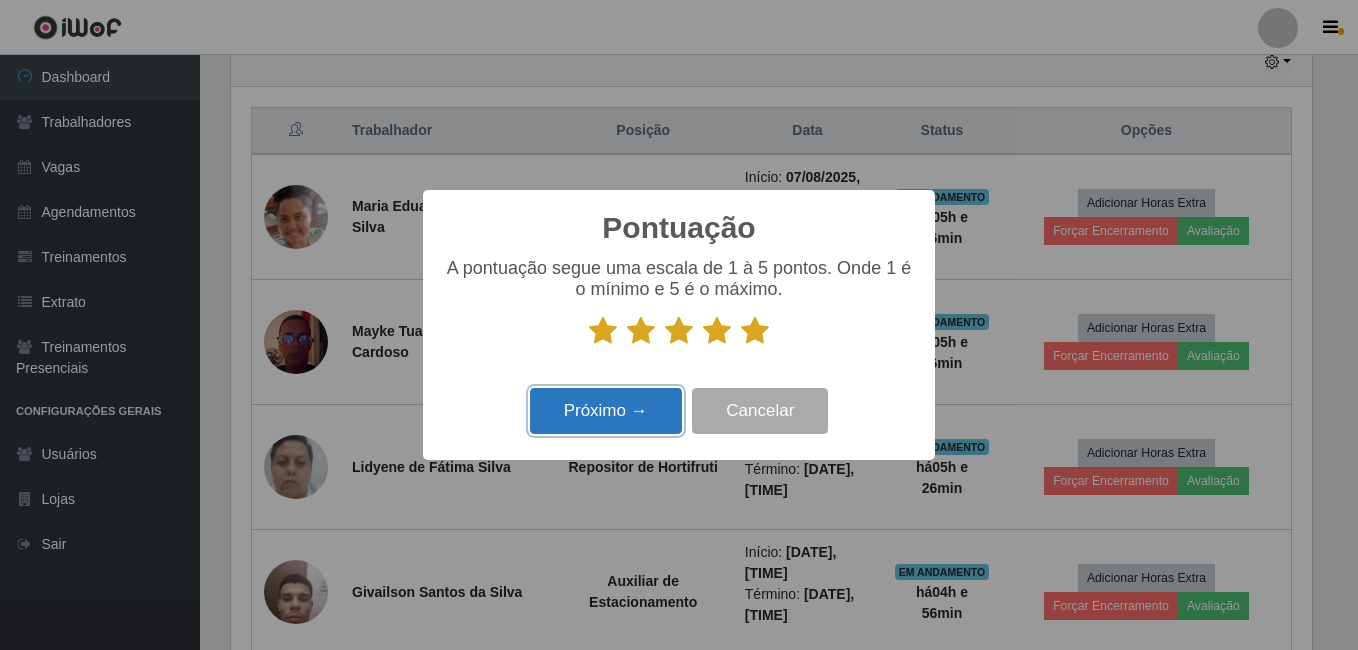 click on "Próximo →" at bounding box center (606, 411) 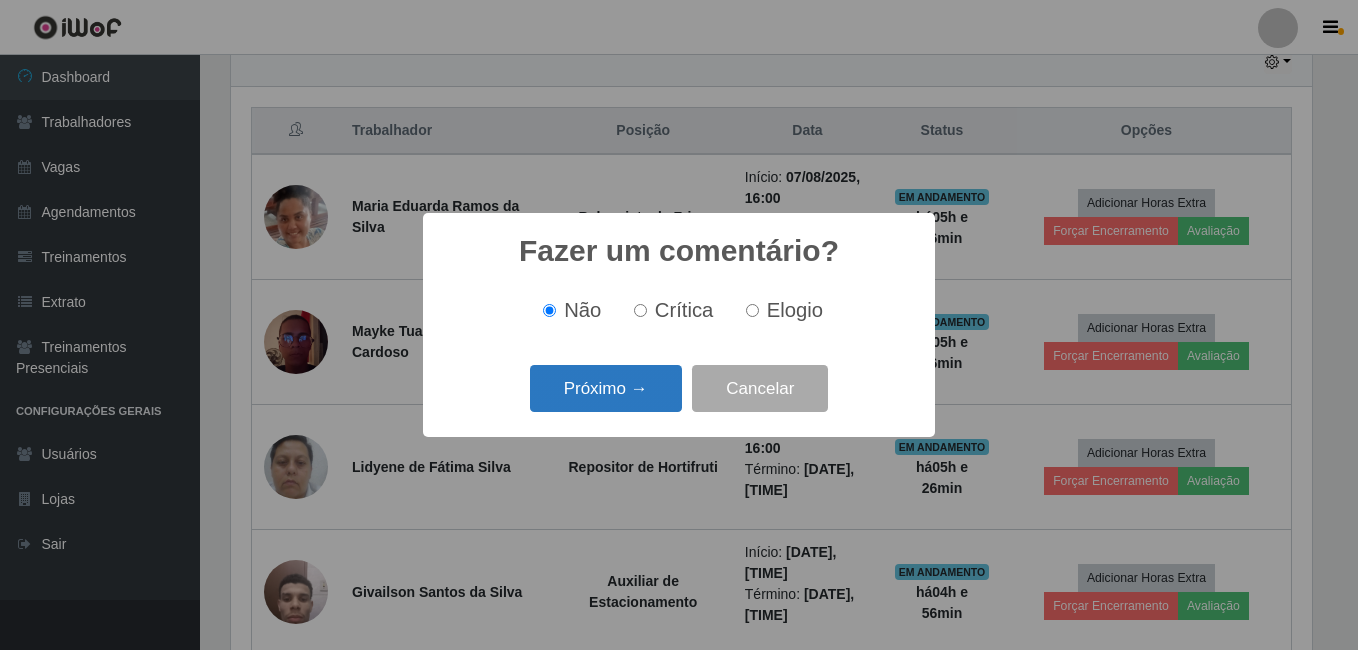 click on "Próximo →" at bounding box center [606, 388] 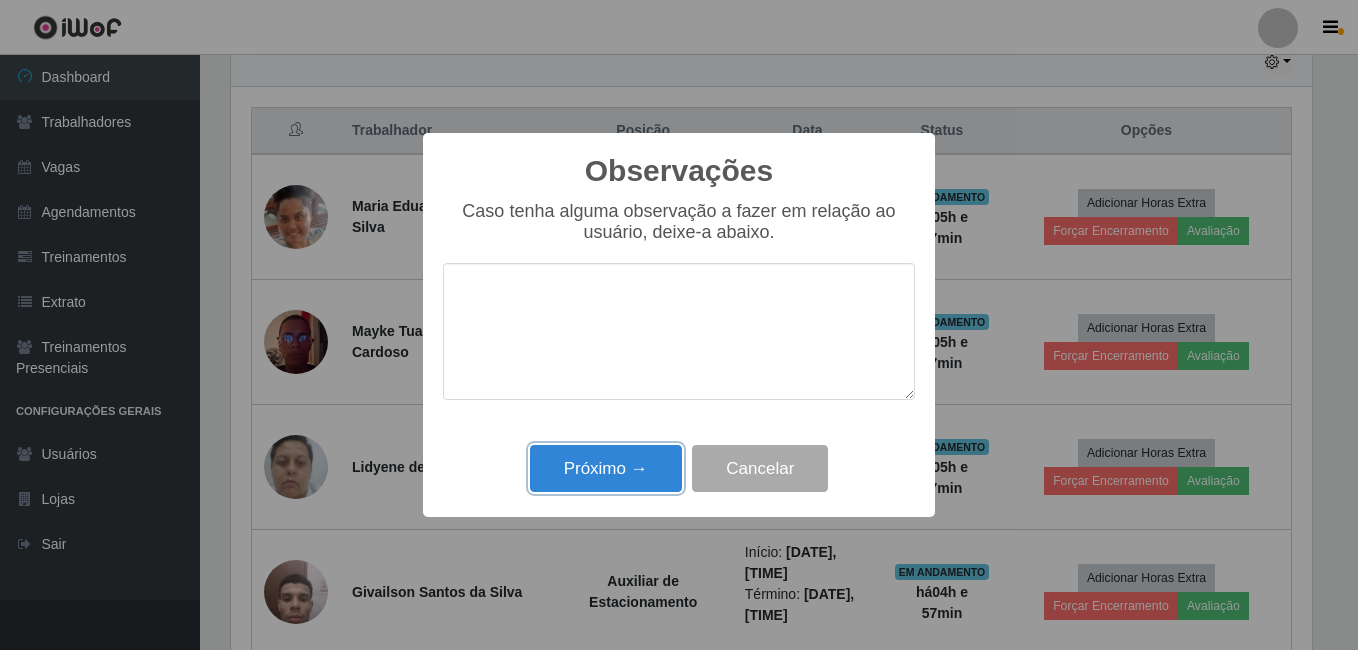 drag, startPoint x: 647, startPoint y: 459, endPoint x: 782, endPoint y: 450, distance: 135.29967 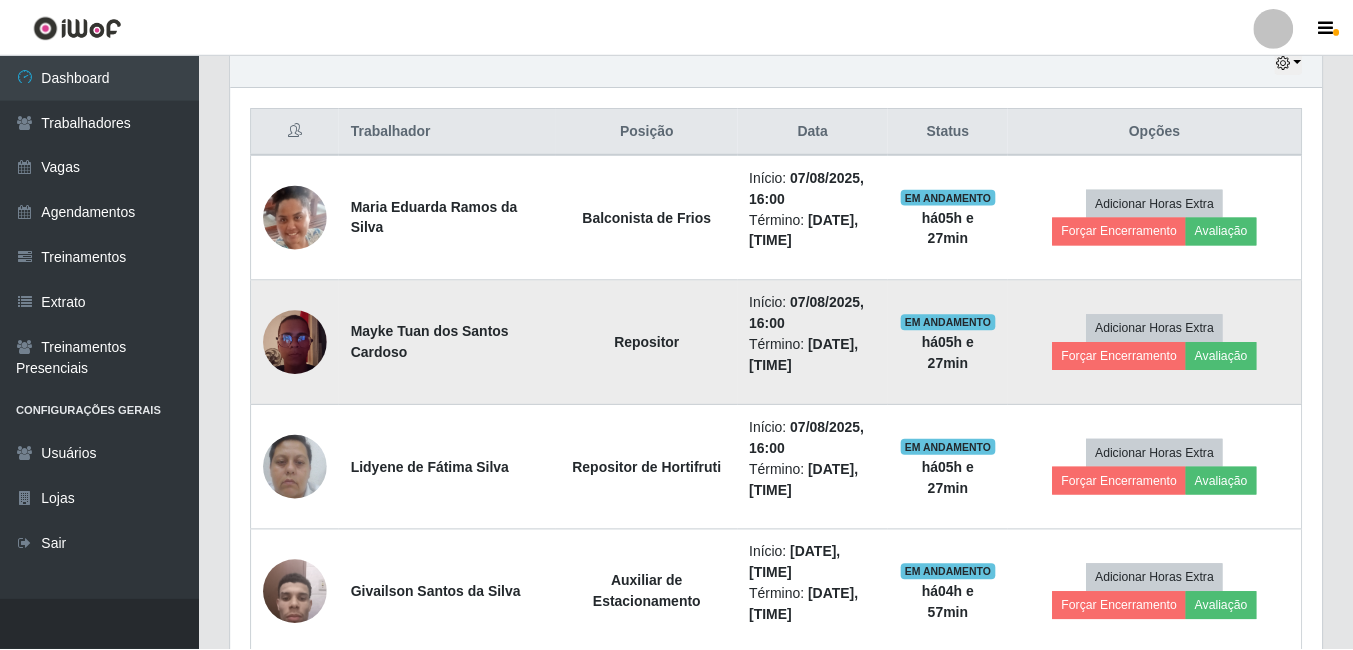 scroll, scrollTop: 999585, scrollLeft: 998909, axis: both 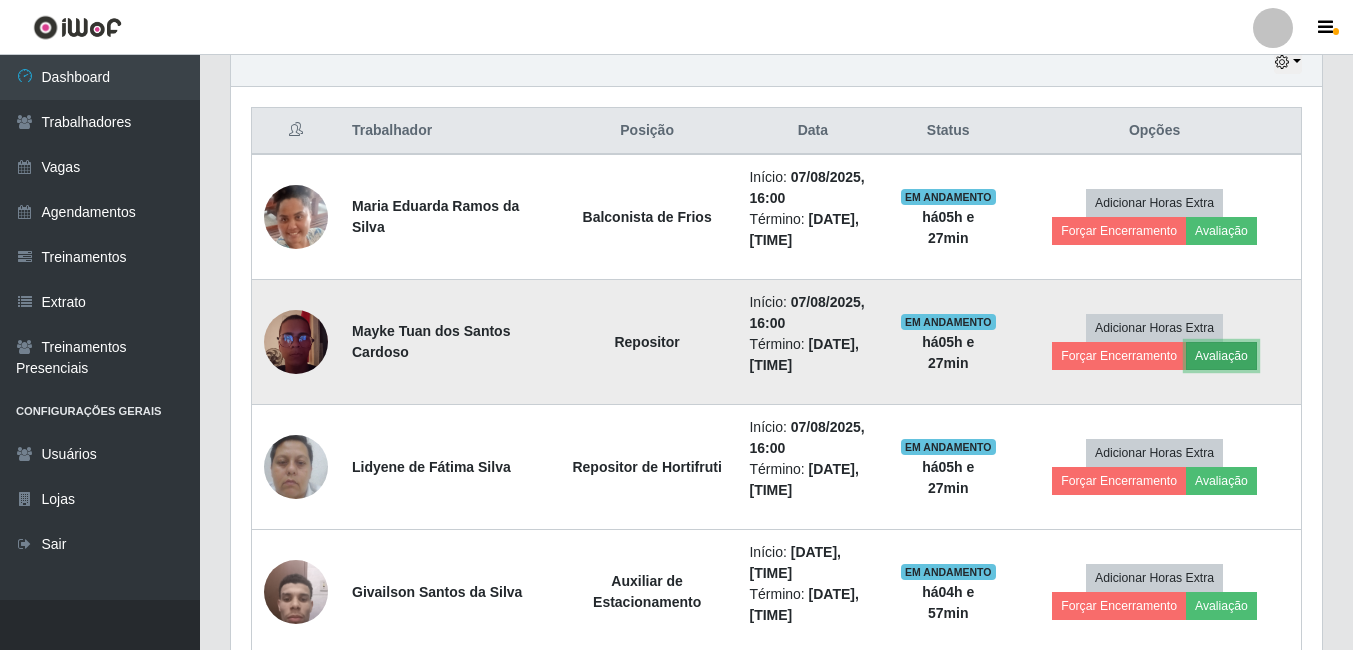 click on "Avaliação" at bounding box center (1221, 356) 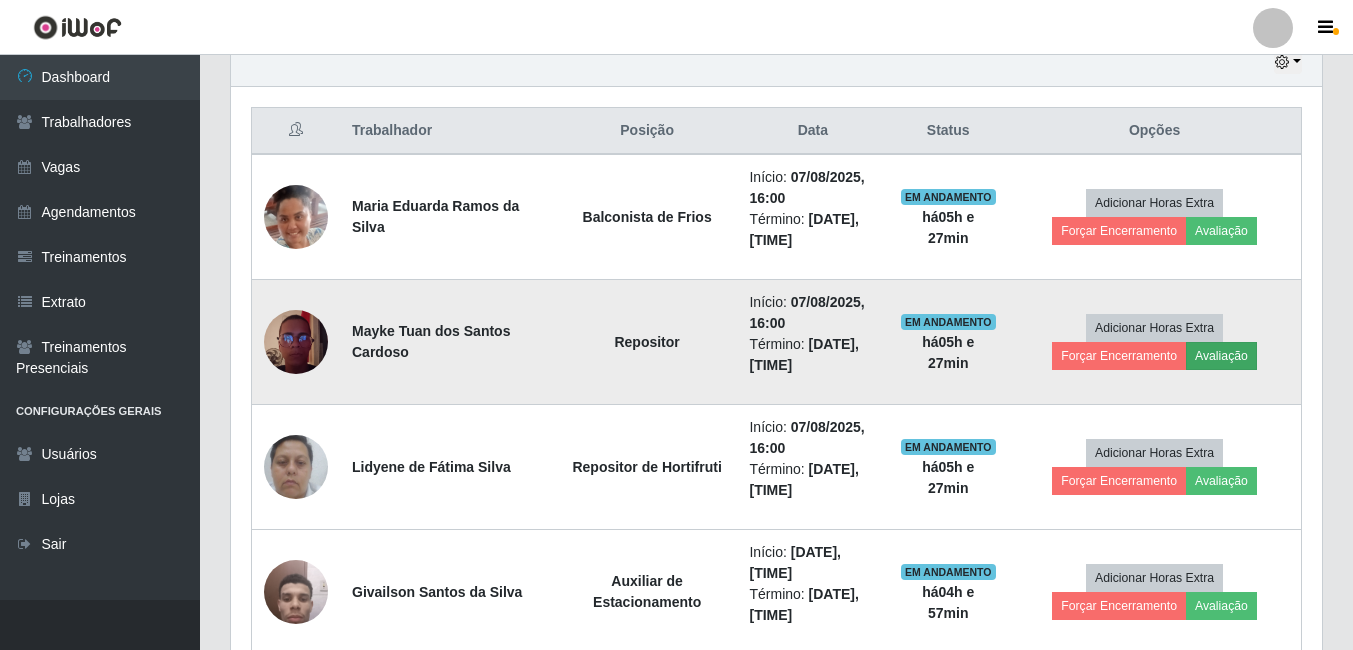 scroll, scrollTop: 999585, scrollLeft: 998919, axis: both 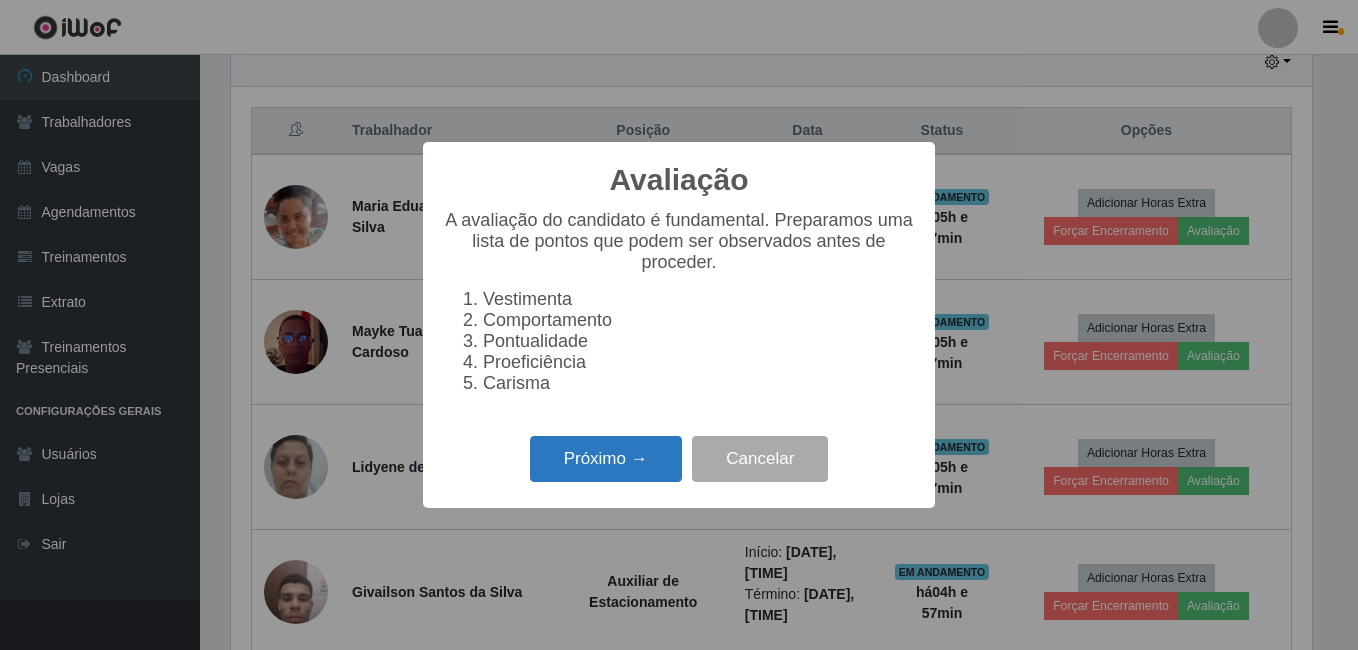 click on "Próximo →" at bounding box center [606, 459] 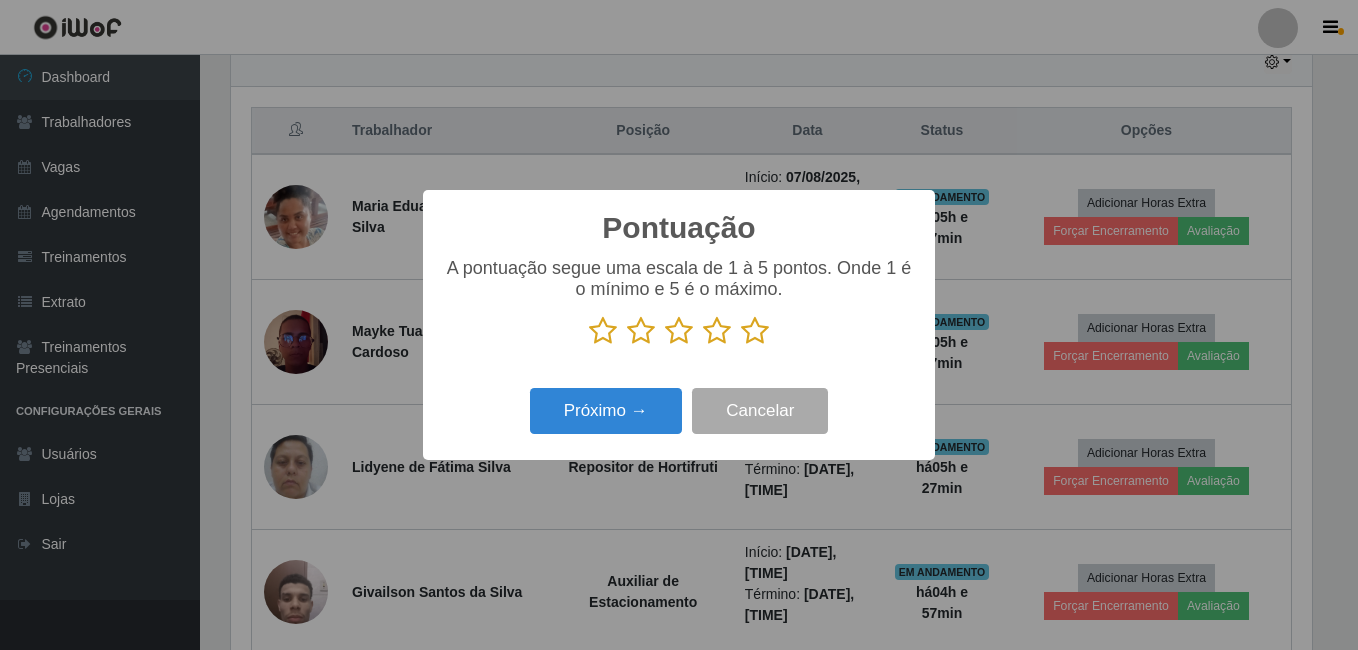 click at bounding box center [755, 331] 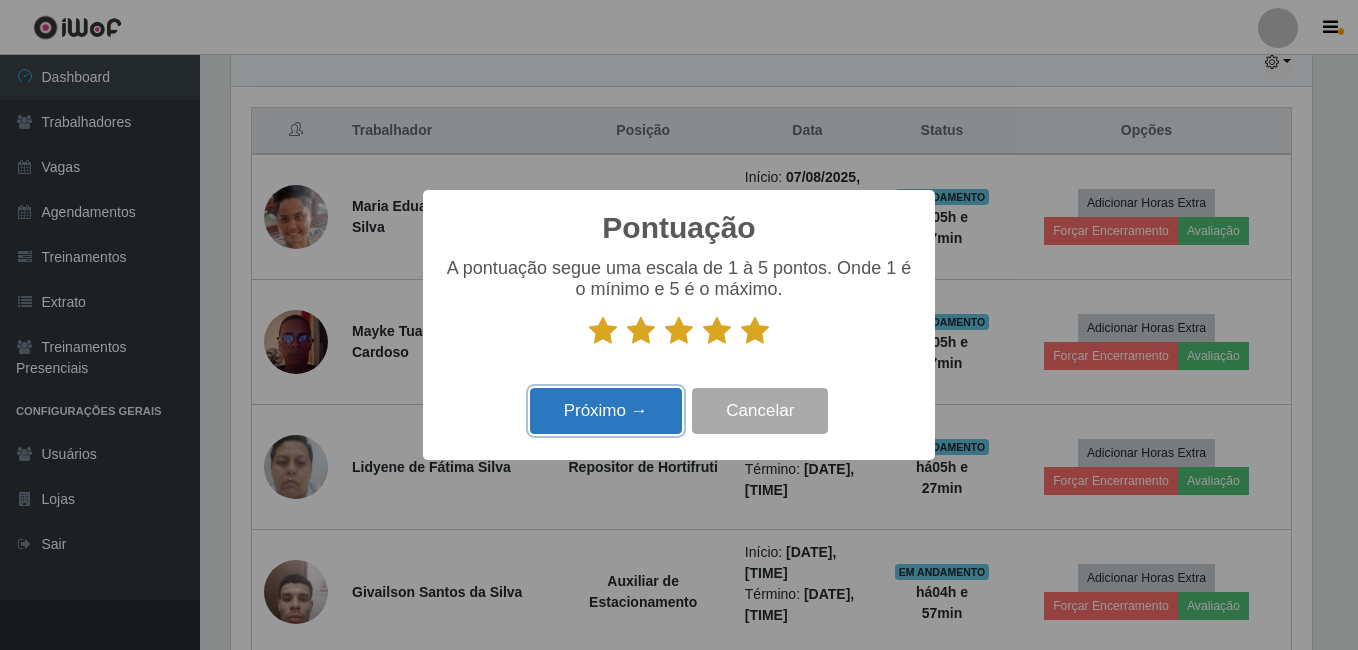 click on "Próximo →" at bounding box center [606, 411] 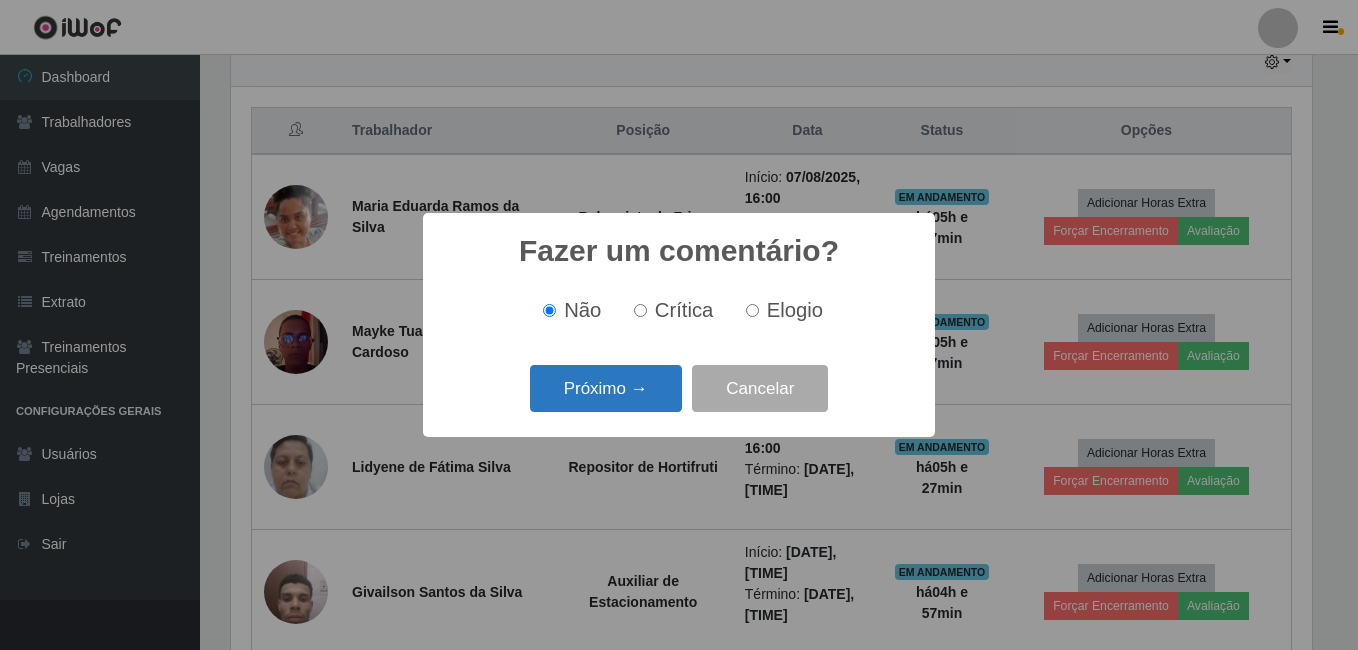 click on "Próximo →" at bounding box center [606, 388] 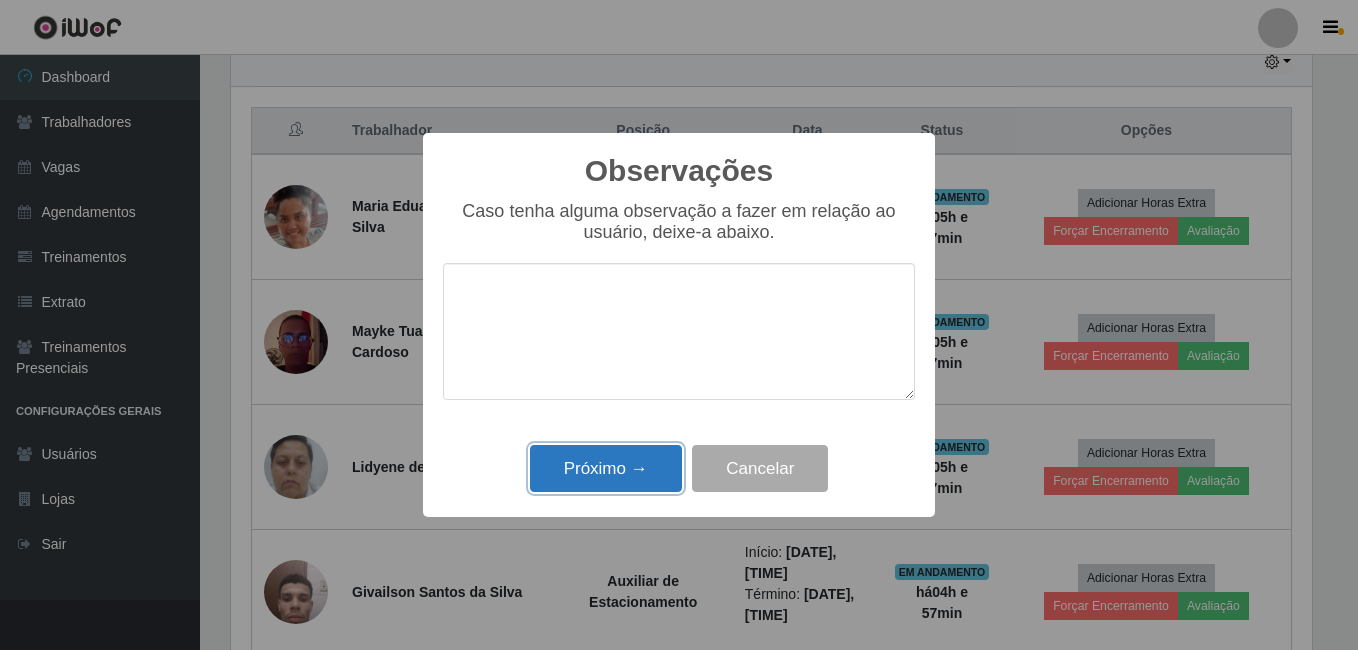 click on "Próximo →" at bounding box center [606, 468] 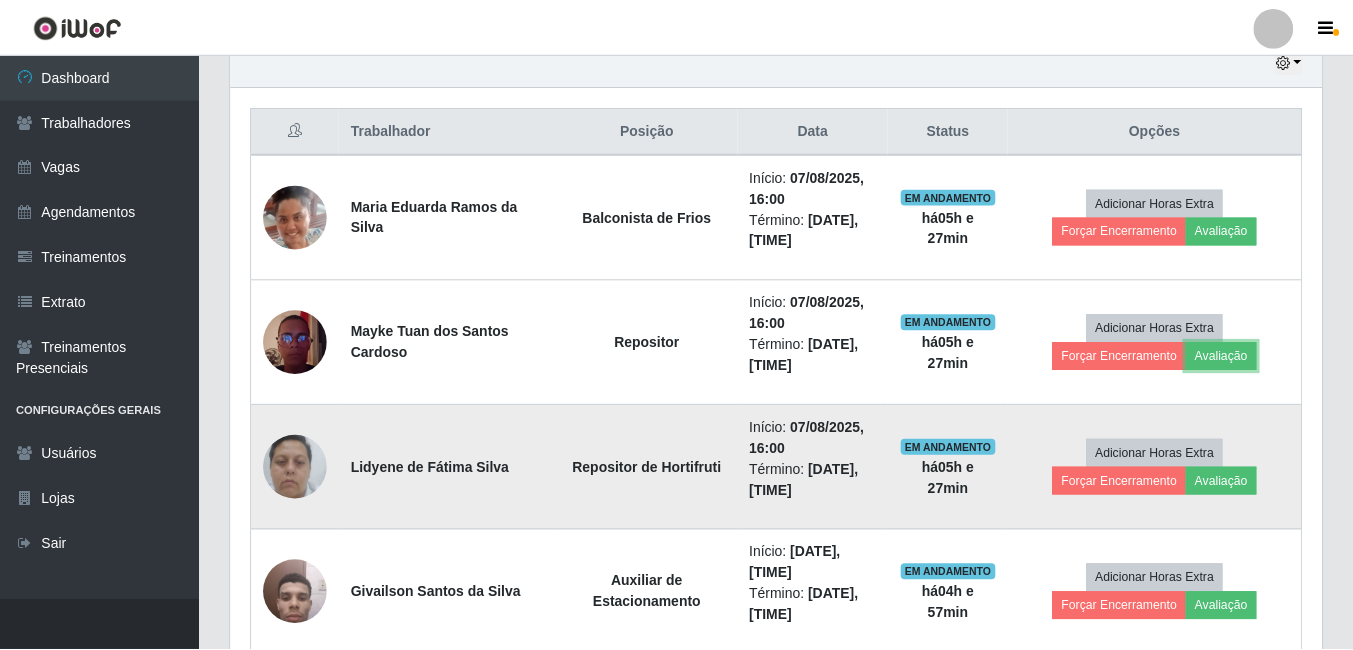 scroll, scrollTop: 999585, scrollLeft: 998909, axis: both 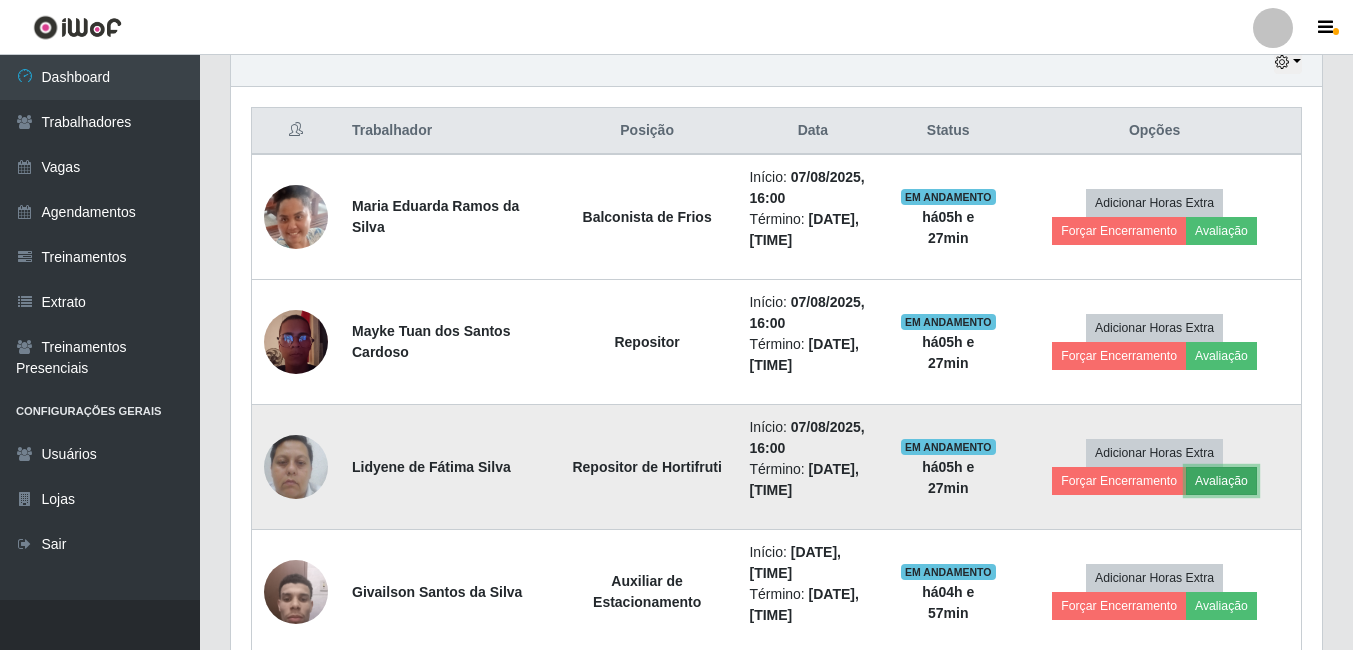 click on "Avaliação" at bounding box center [1221, 481] 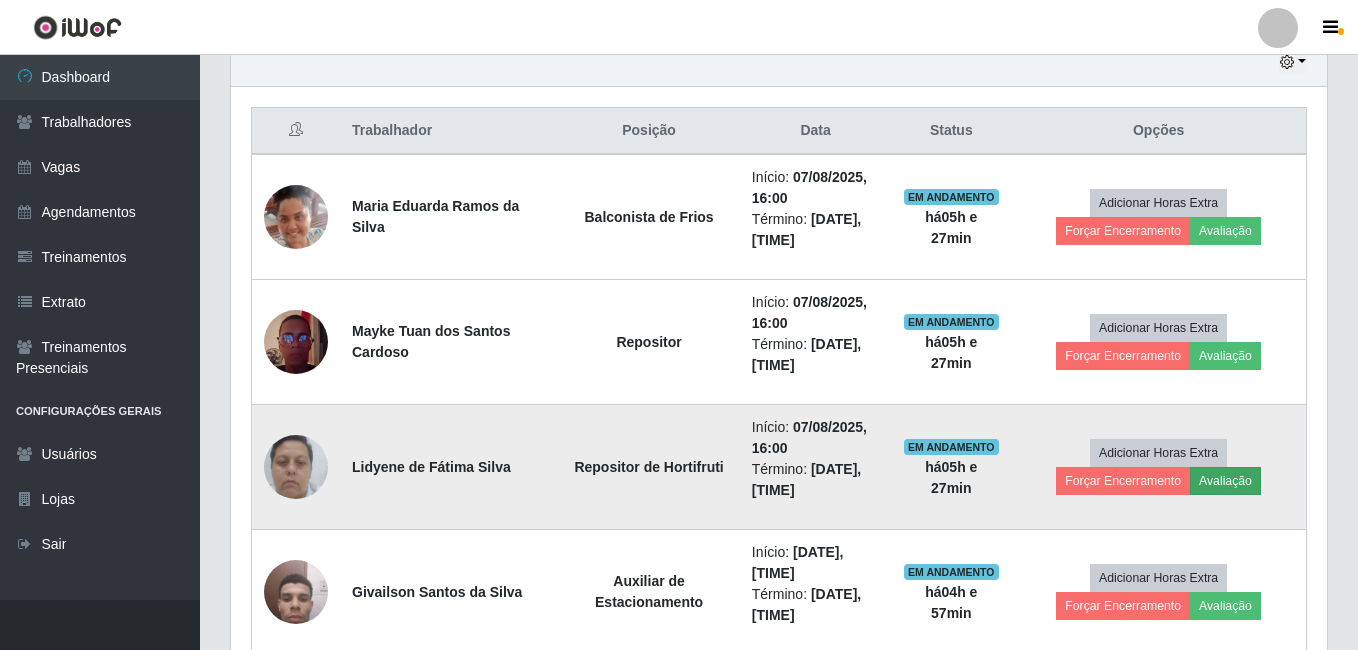 scroll, scrollTop: 999585, scrollLeft: 998919, axis: both 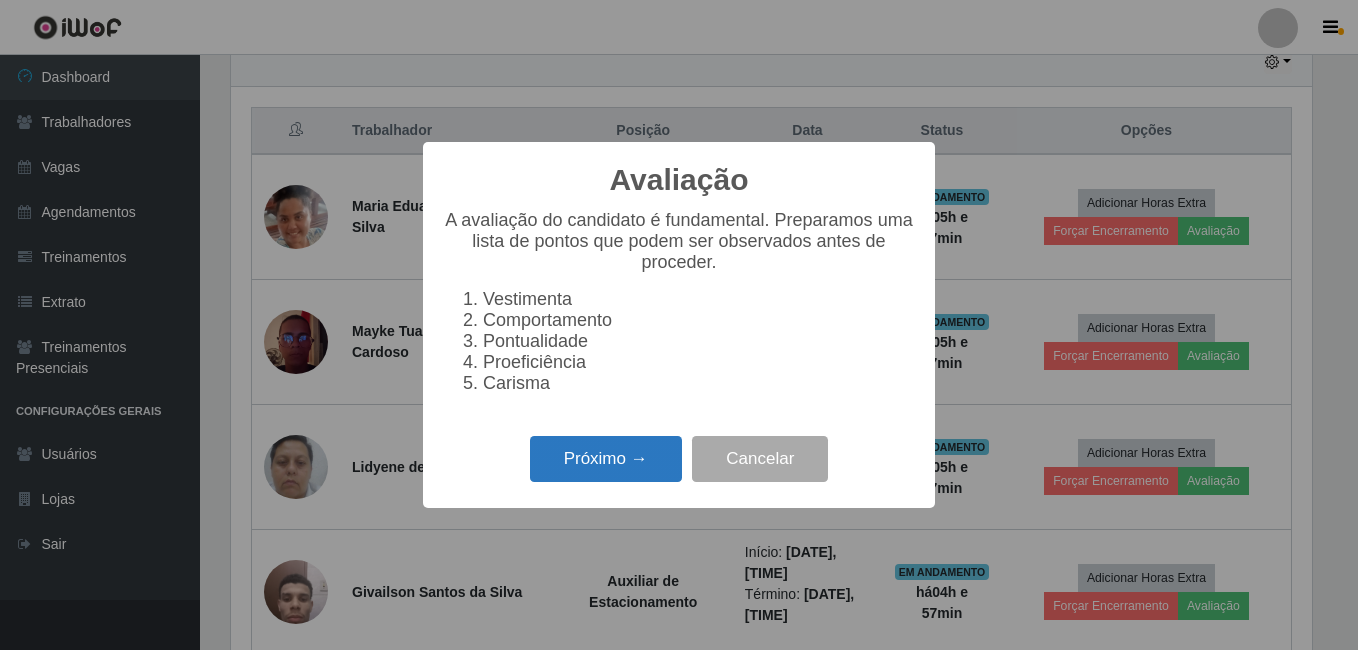 click on "Próximo →" at bounding box center (606, 459) 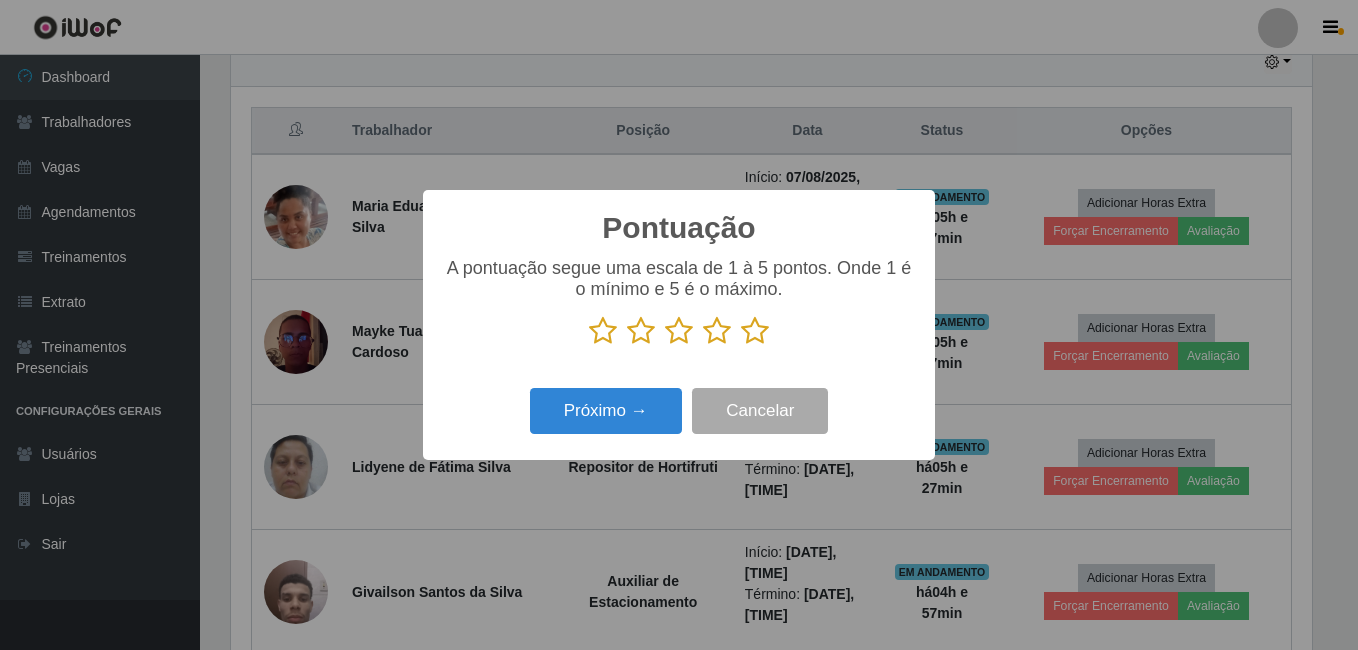 drag, startPoint x: 758, startPoint y: 338, endPoint x: 739, endPoint y: 342, distance: 19.416489 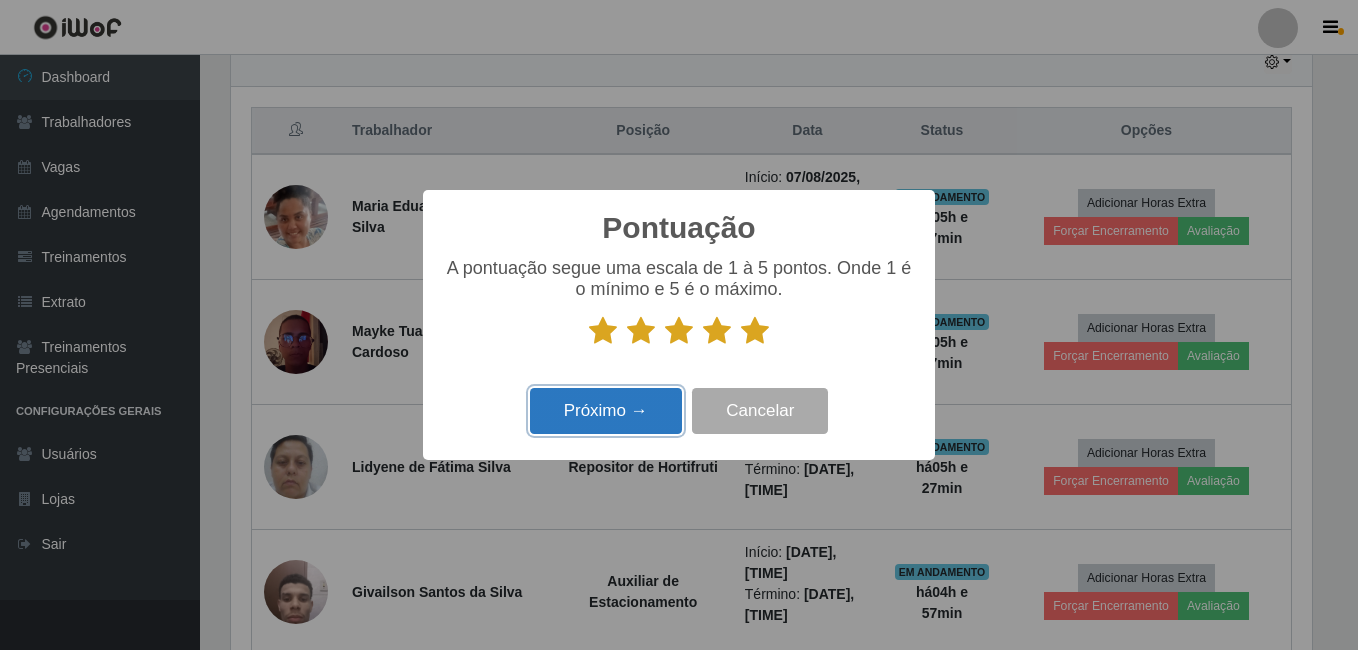 click on "Próximo →" at bounding box center (606, 411) 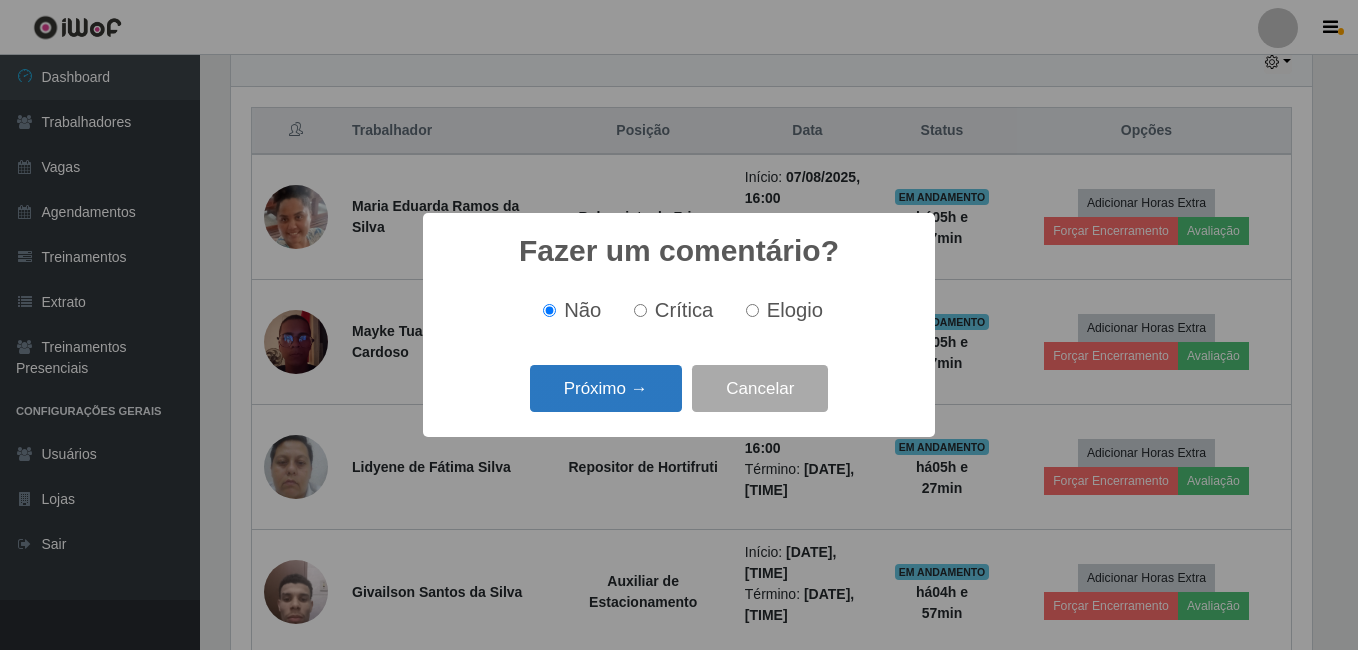 click on "Próximo →" at bounding box center [606, 388] 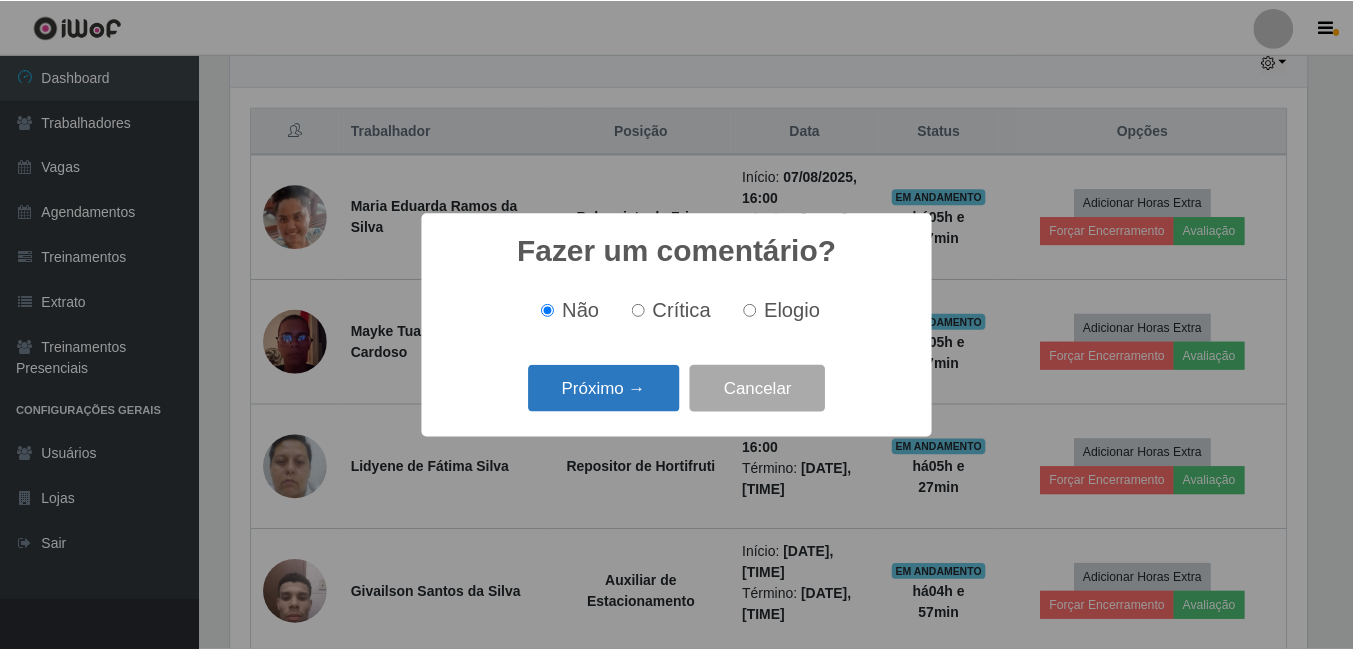 scroll, scrollTop: 999585, scrollLeft: 998919, axis: both 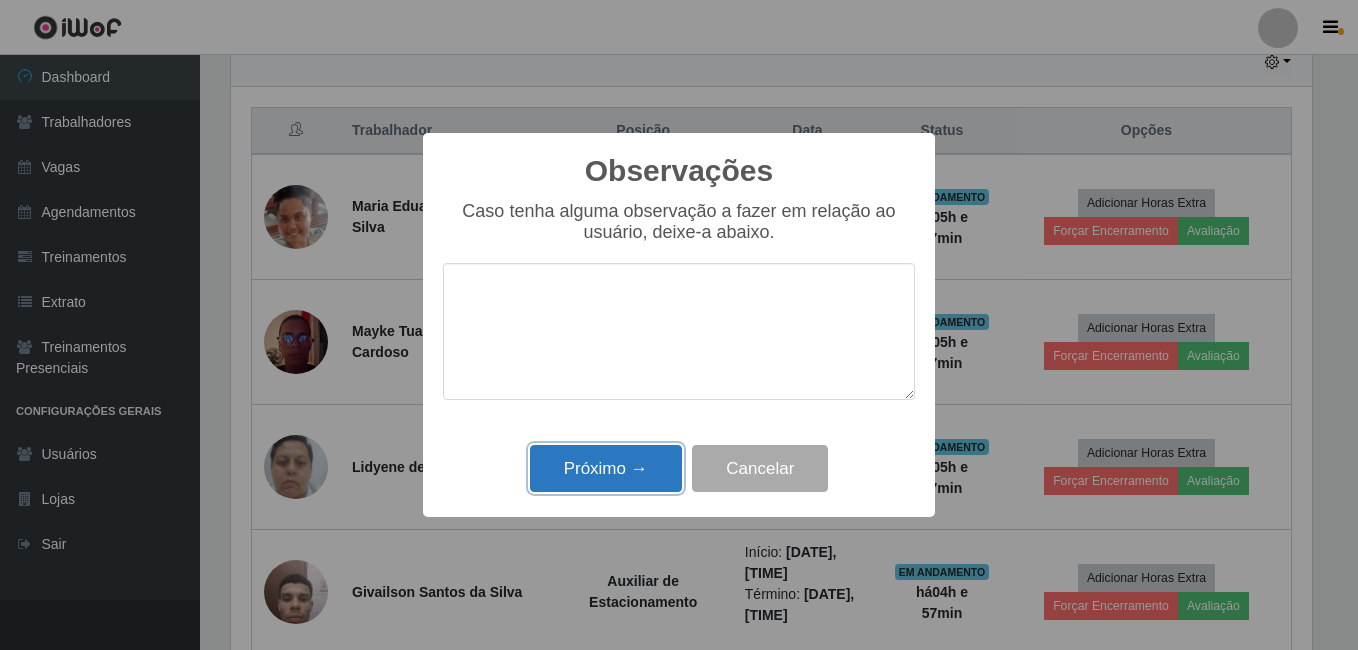 click on "Próximo →" at bounding box center [606, 468] 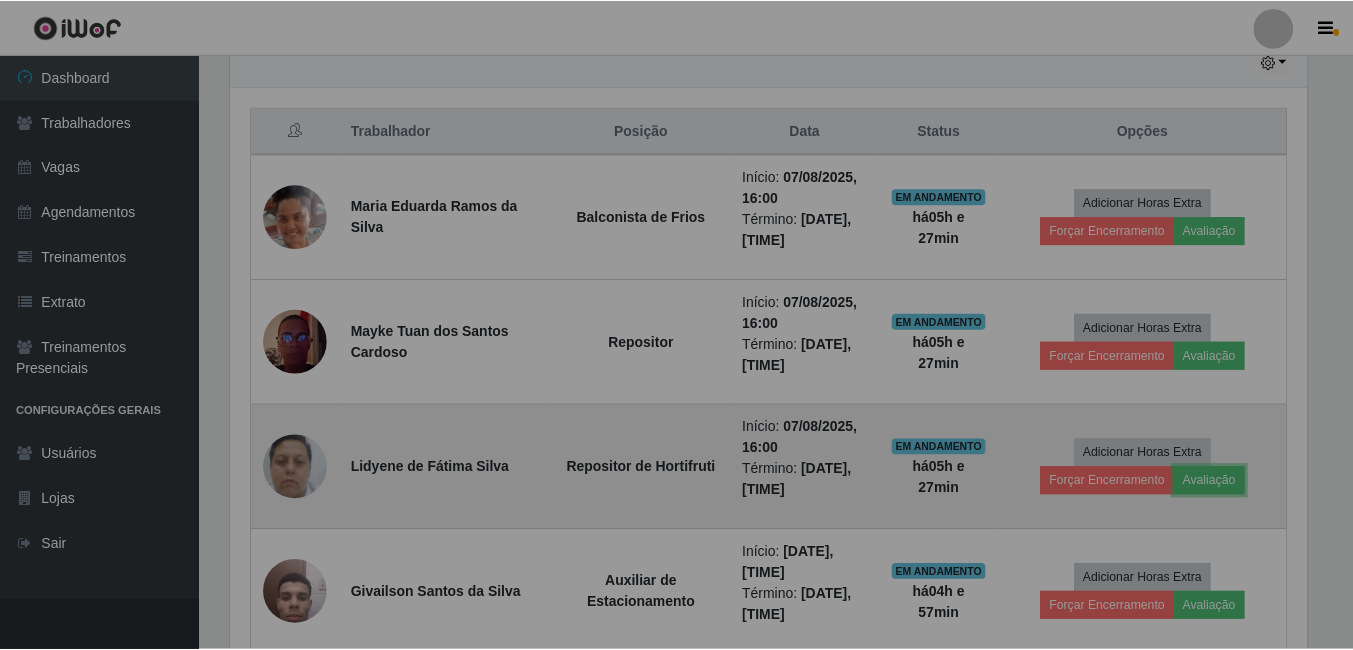 scroll, scrollTop: 999585, scrollLeft: 998909, axis: both 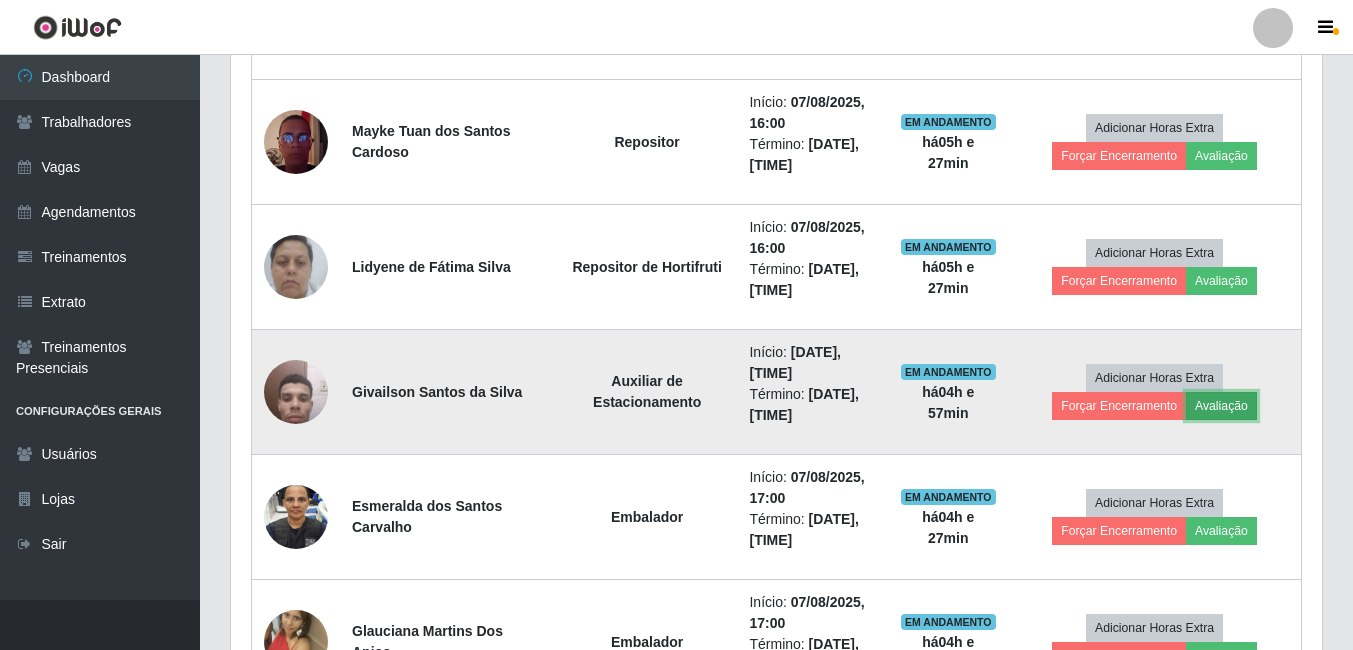click on "Avaliação" at bounding box center (1221, 406) 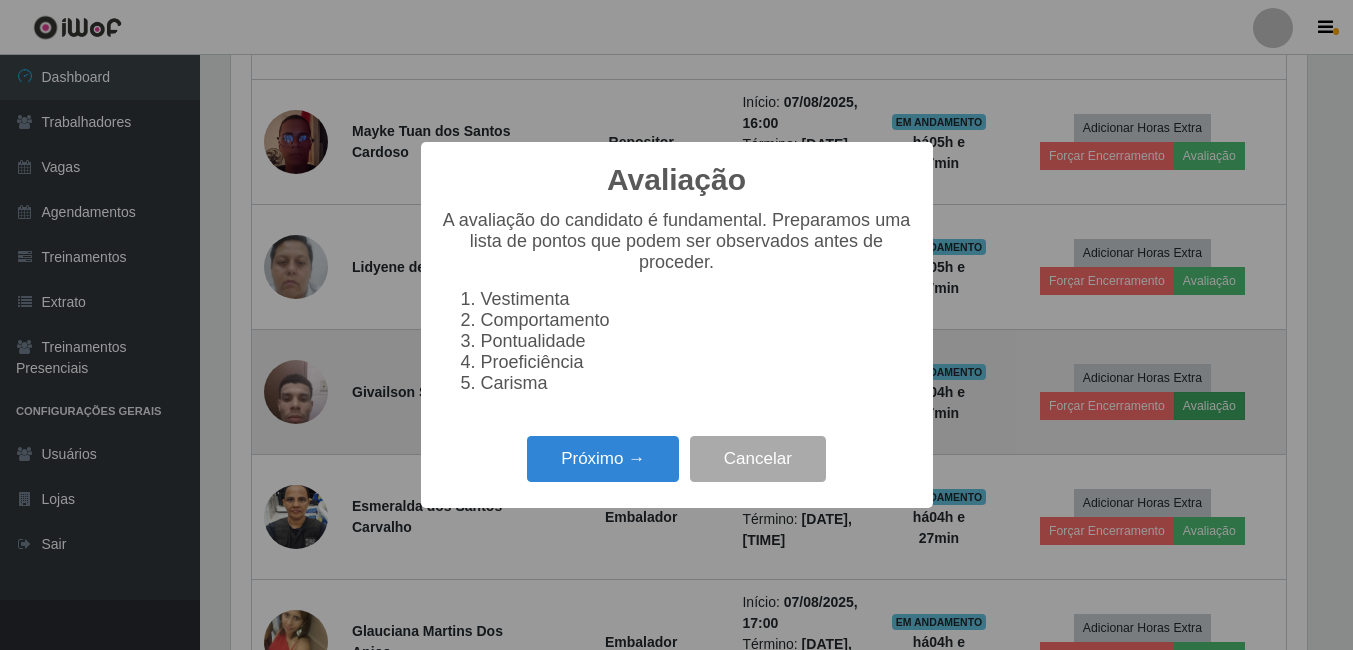 scroll, scrollTop: 999585, scrollLeft: 998919, axis: both 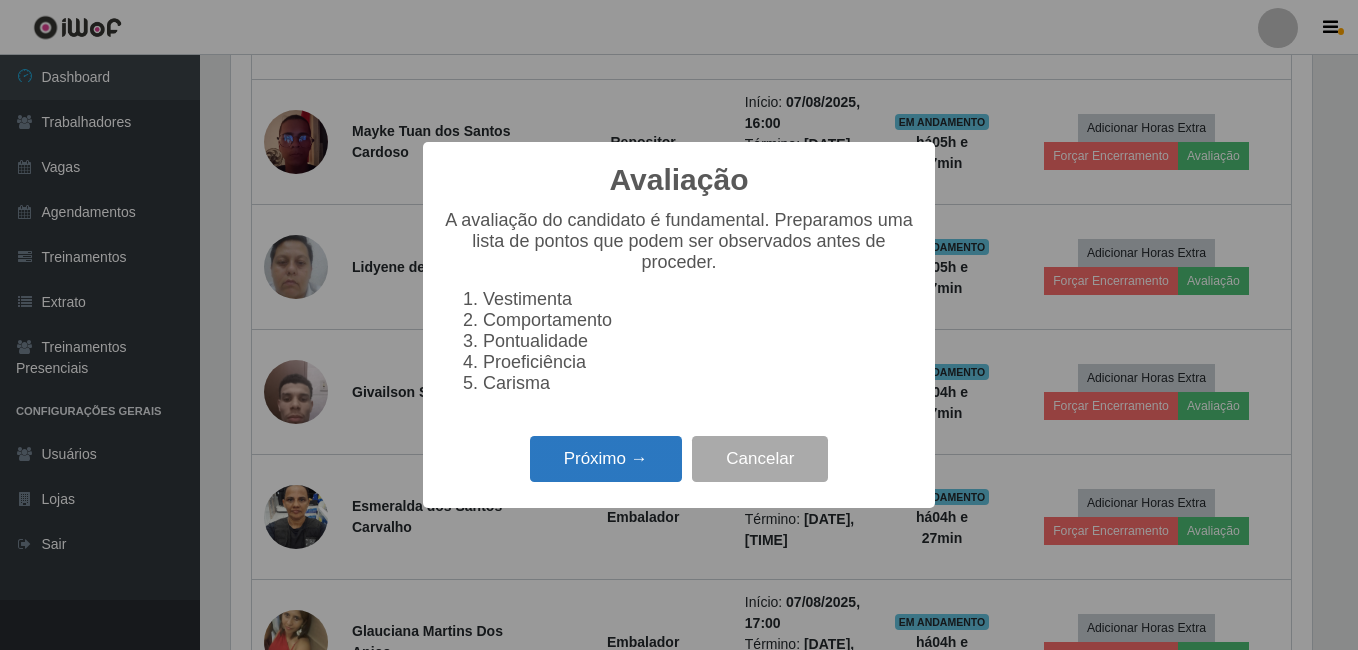 click on "Próximo →" at bounding box center (606, 459) 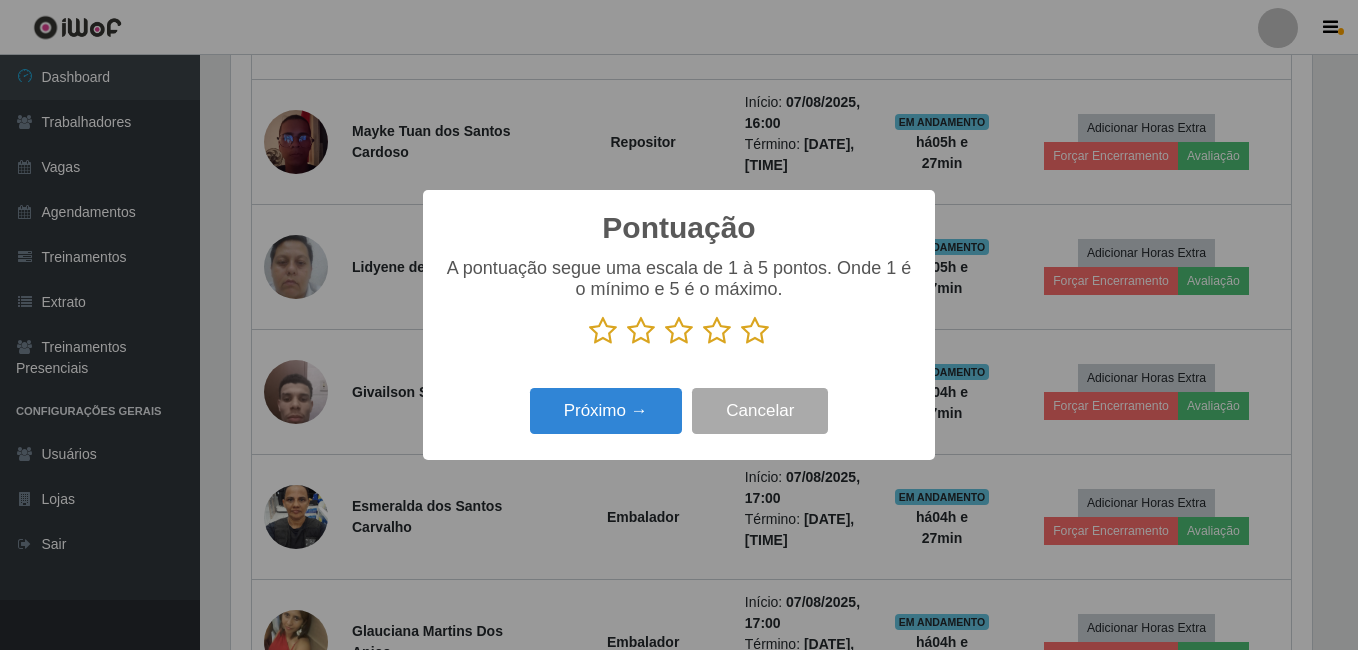 scroll, scrollTop: 999585, scrollLeft: 998919, axis: both 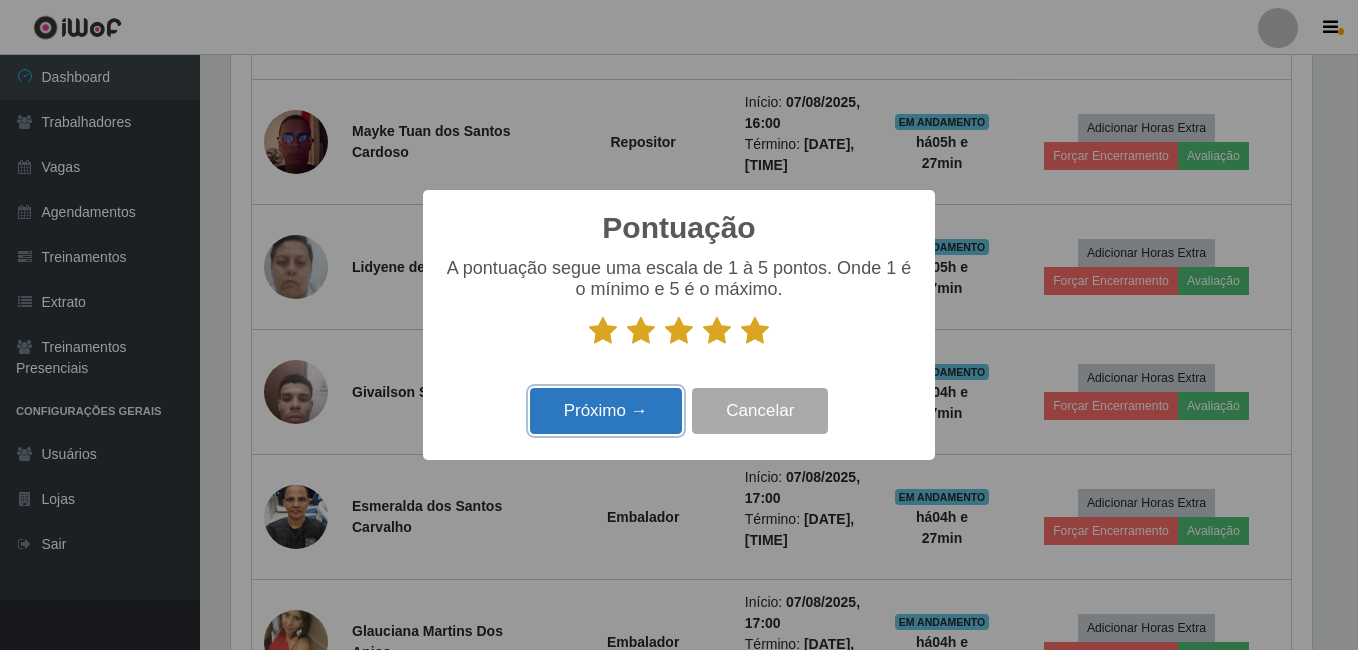 click on "Próximo →" at bounding box center (606, 411) 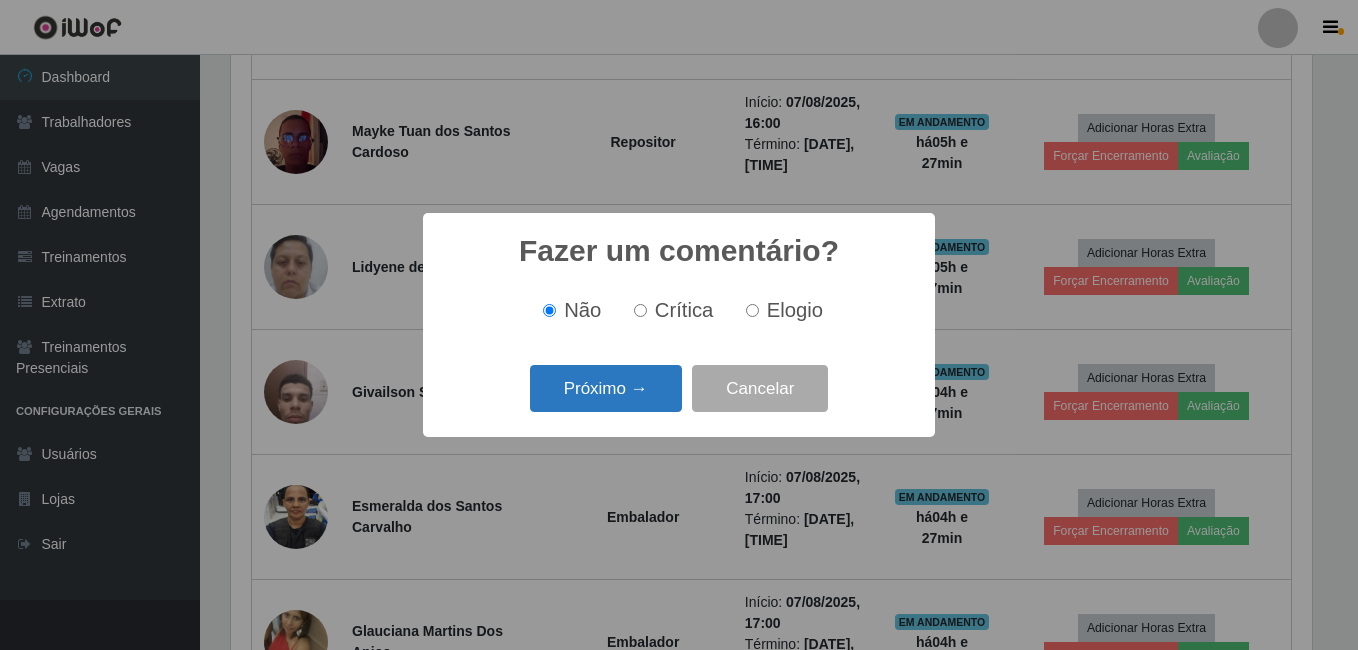 click on "Próximo →" at bounding box center (606, 388) 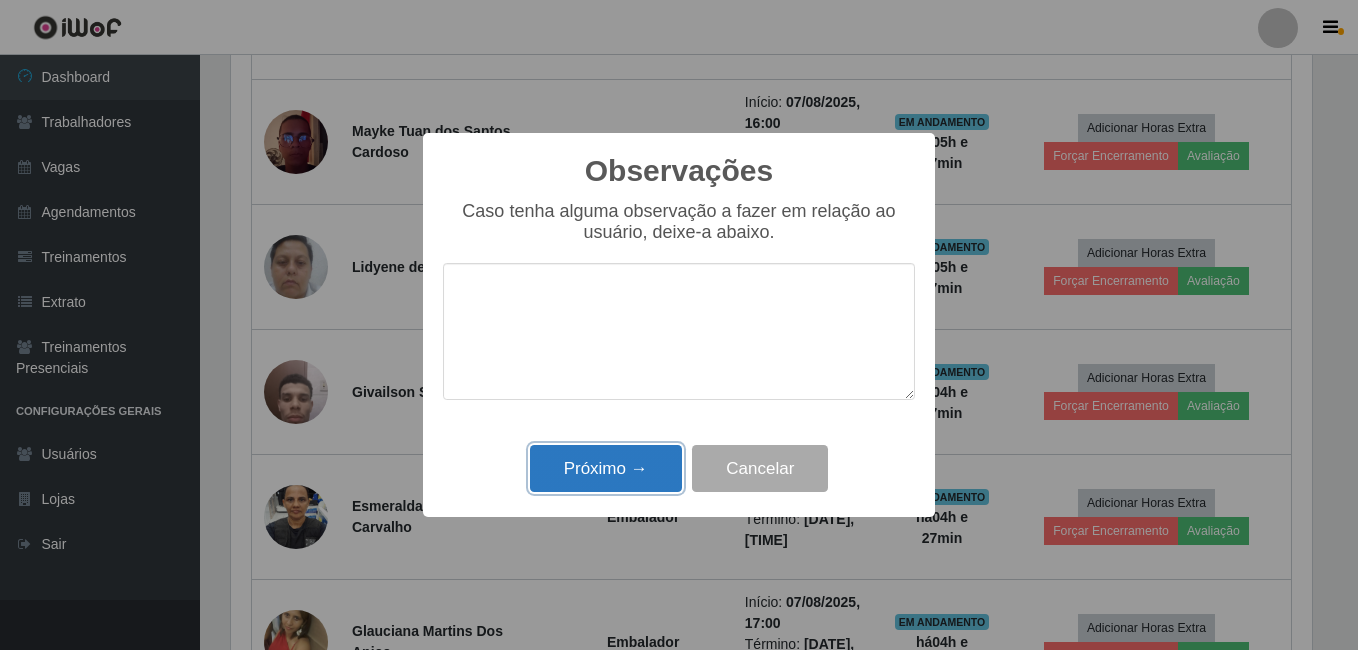 click on "Próximo →" at bounding box center [606, 468] 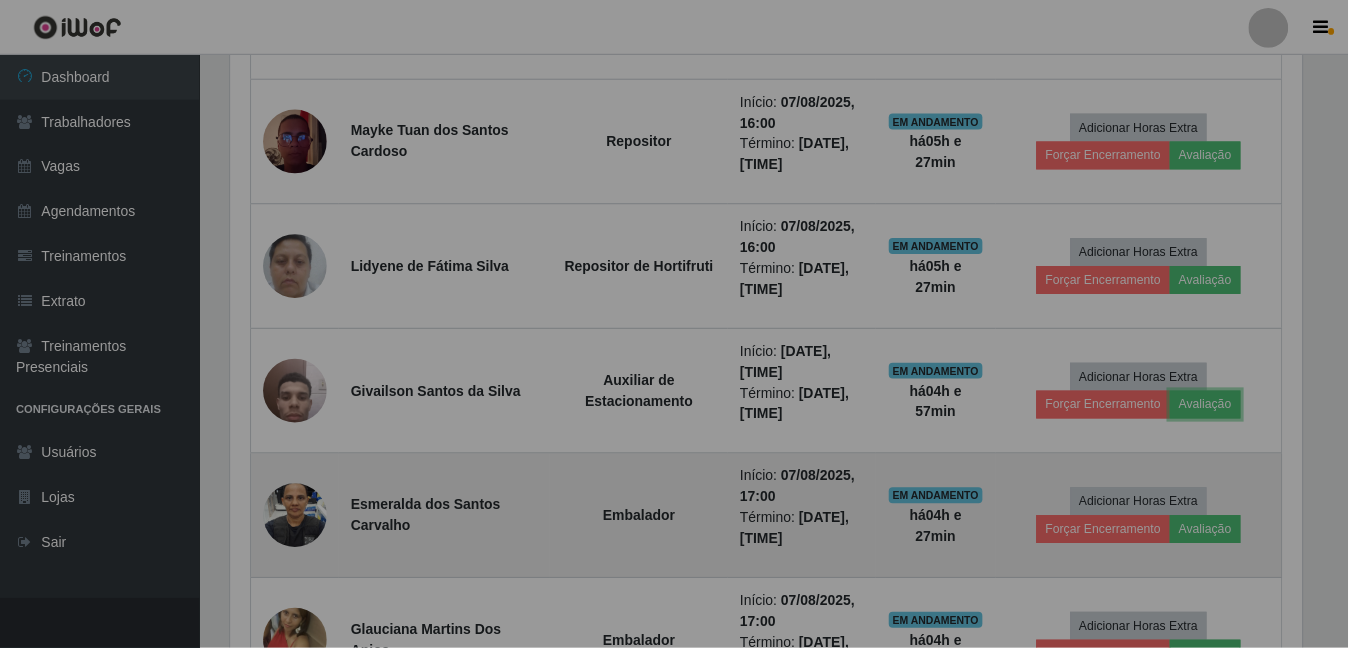 scroll, scrollTop: 999585, scrollLeft: 998909, axis: both 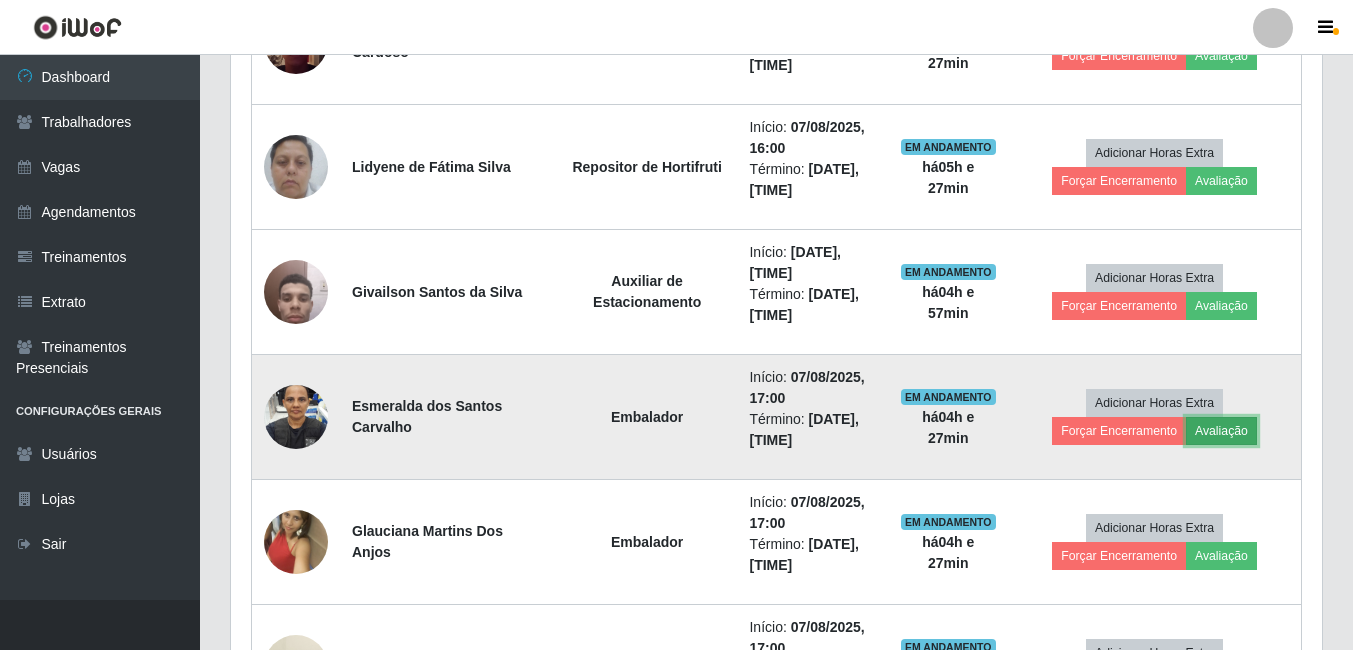 drag, startPoint x: 1209, startPoint y: 426, endPoint x: 1198, endPoint y: 426, distance: 11 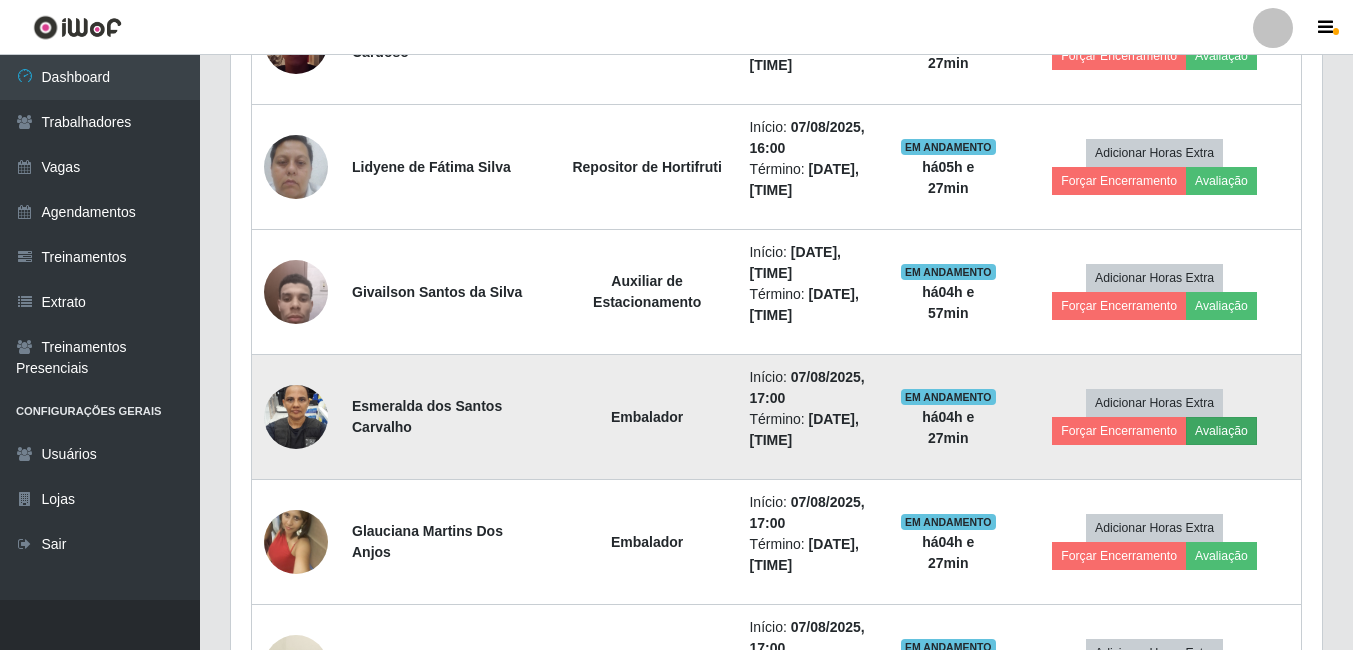 scroll, scrollTop: 999585, scrollLeft: 998919, axis: both 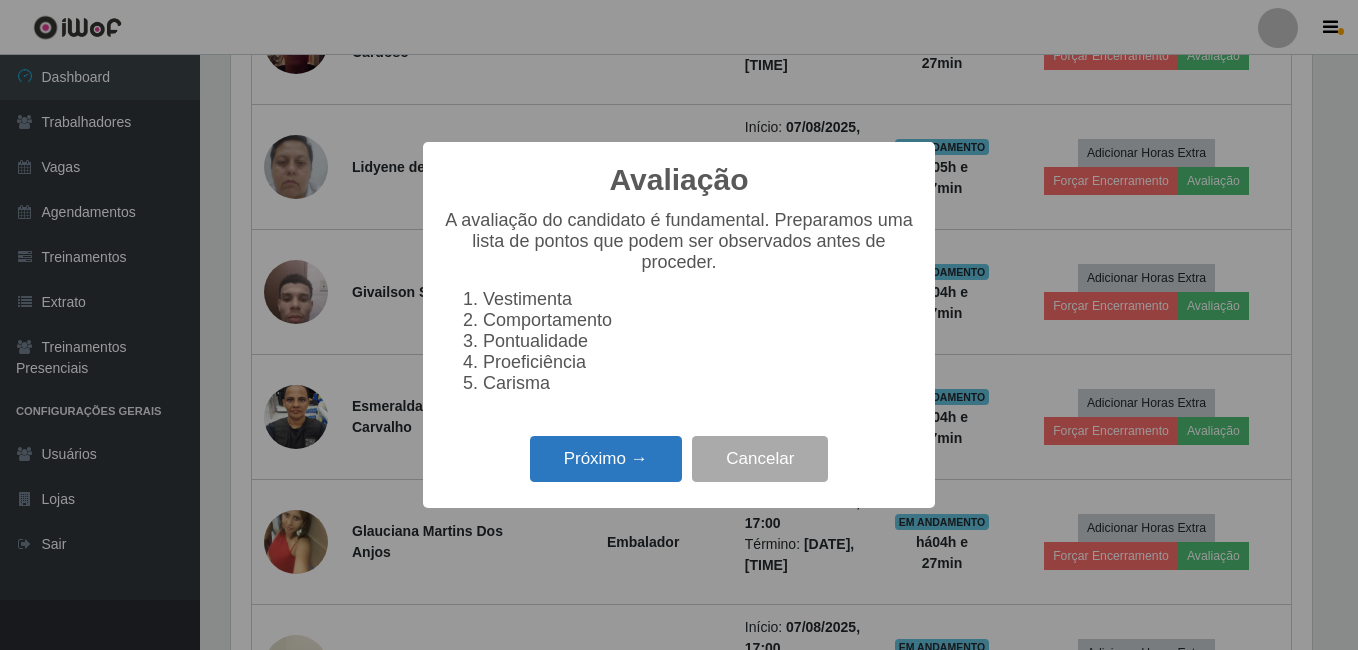 click on "Próximo →" at bounding box center (606, 459) 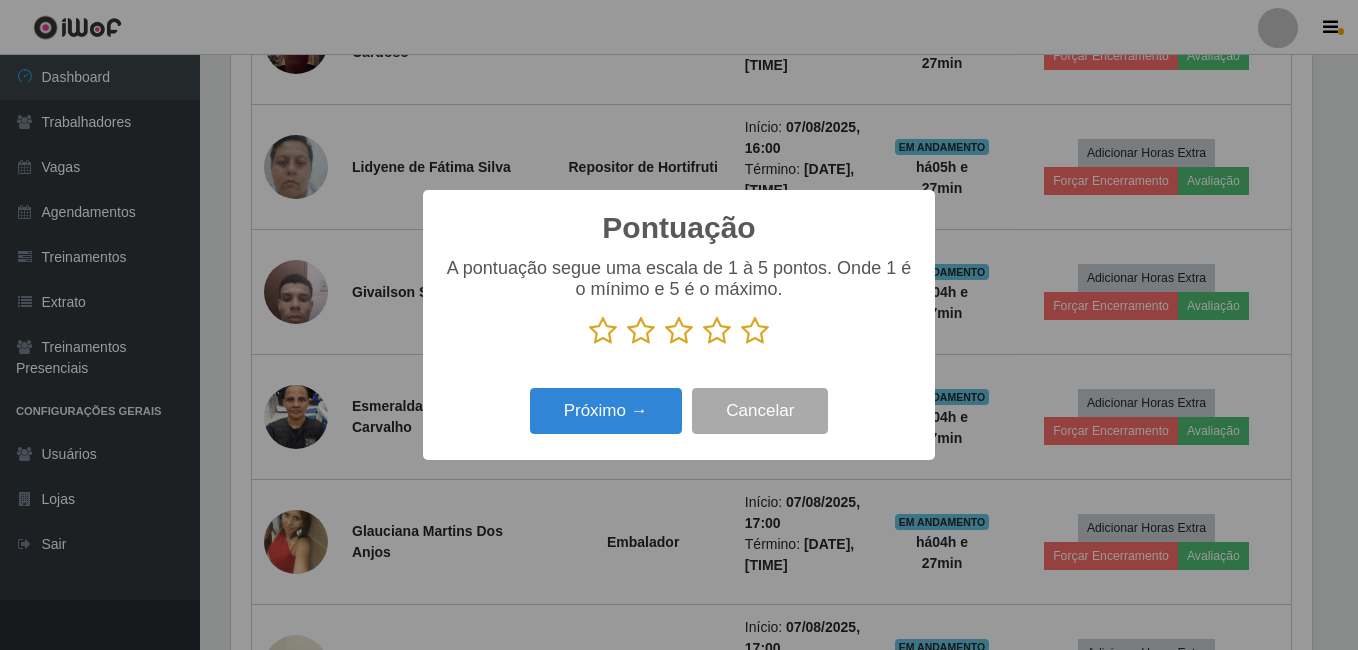 scroll, scrollTop: 999585, scrollLeft: 998919, axis: both 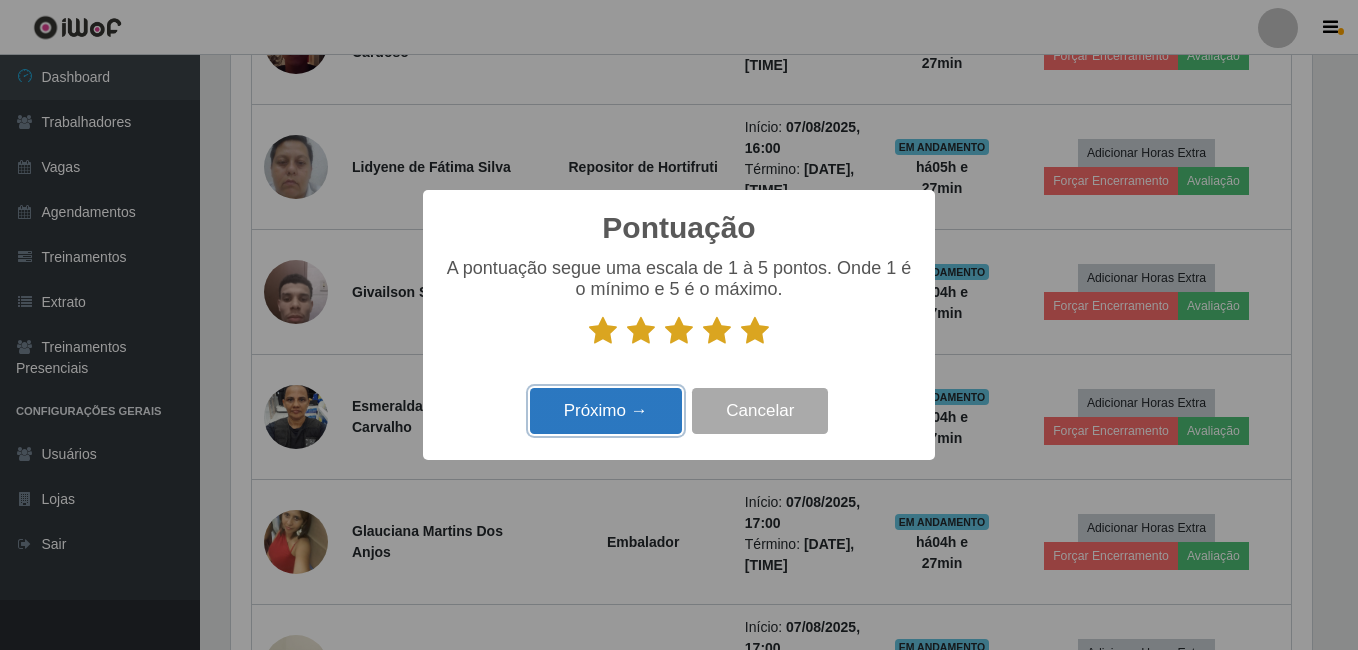 click on "Próximo →" at bounding box center (606, 411) 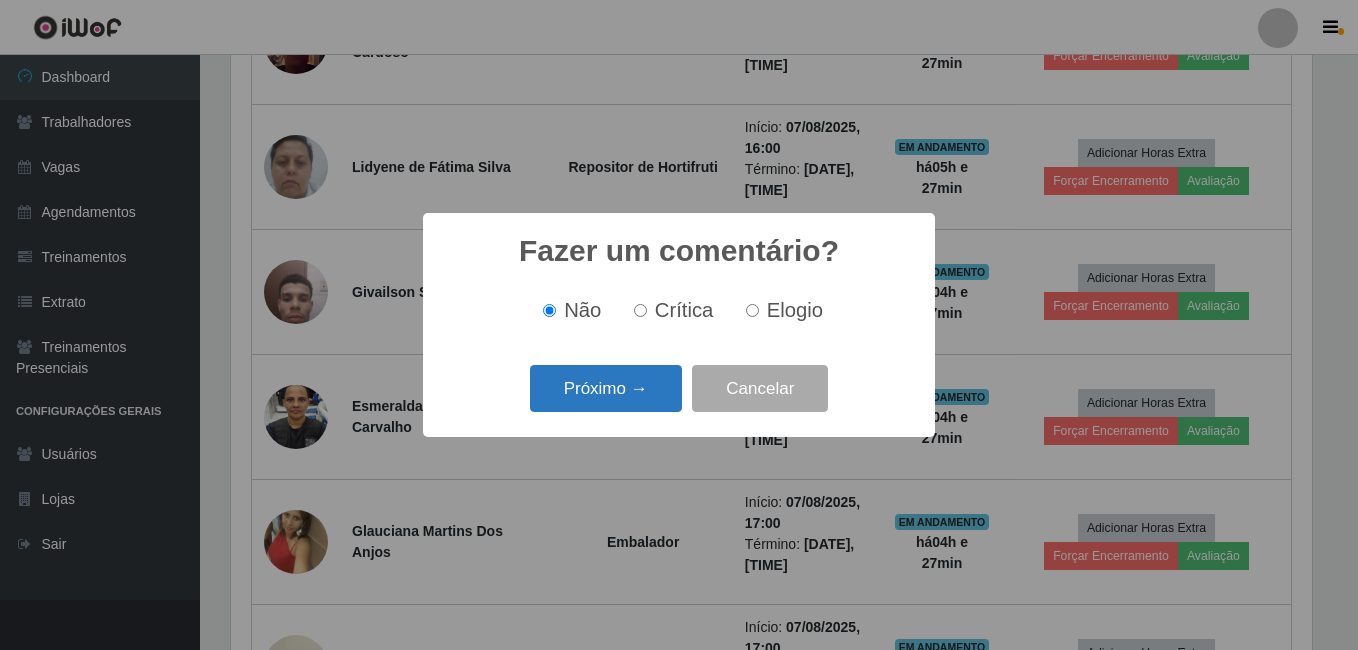 click on "Próximo →" at bounding box center [606, 388] 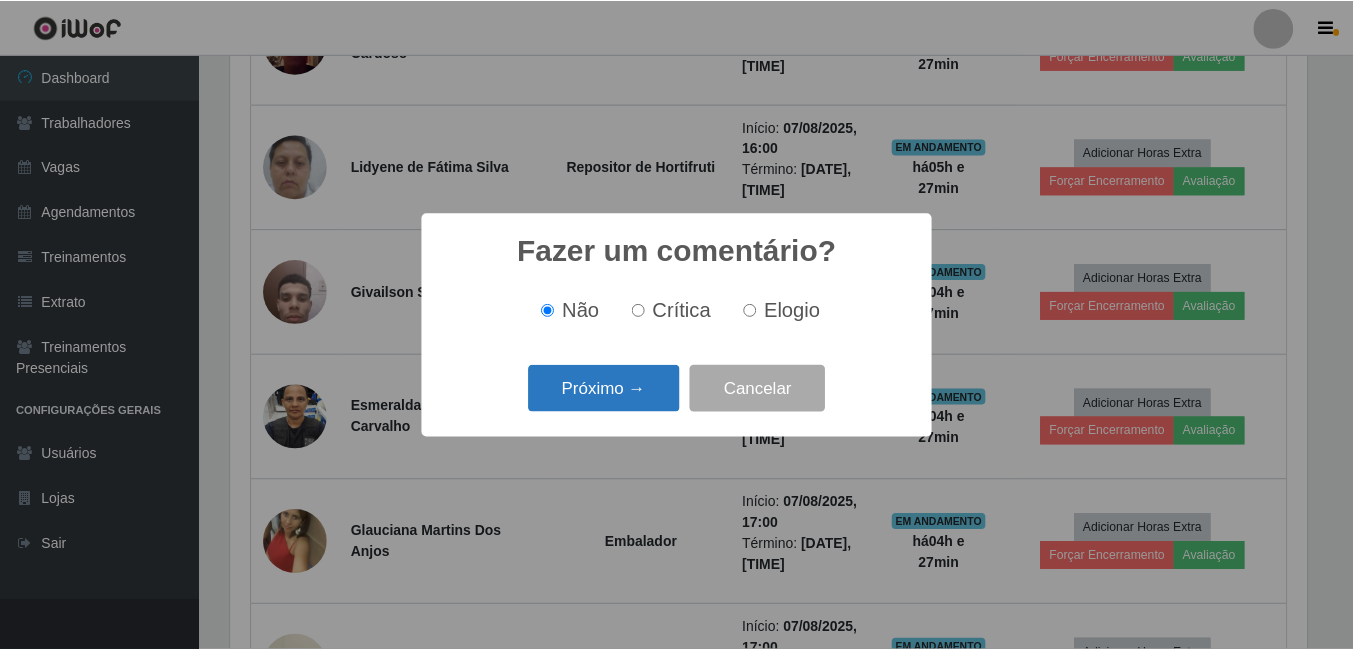 scroll 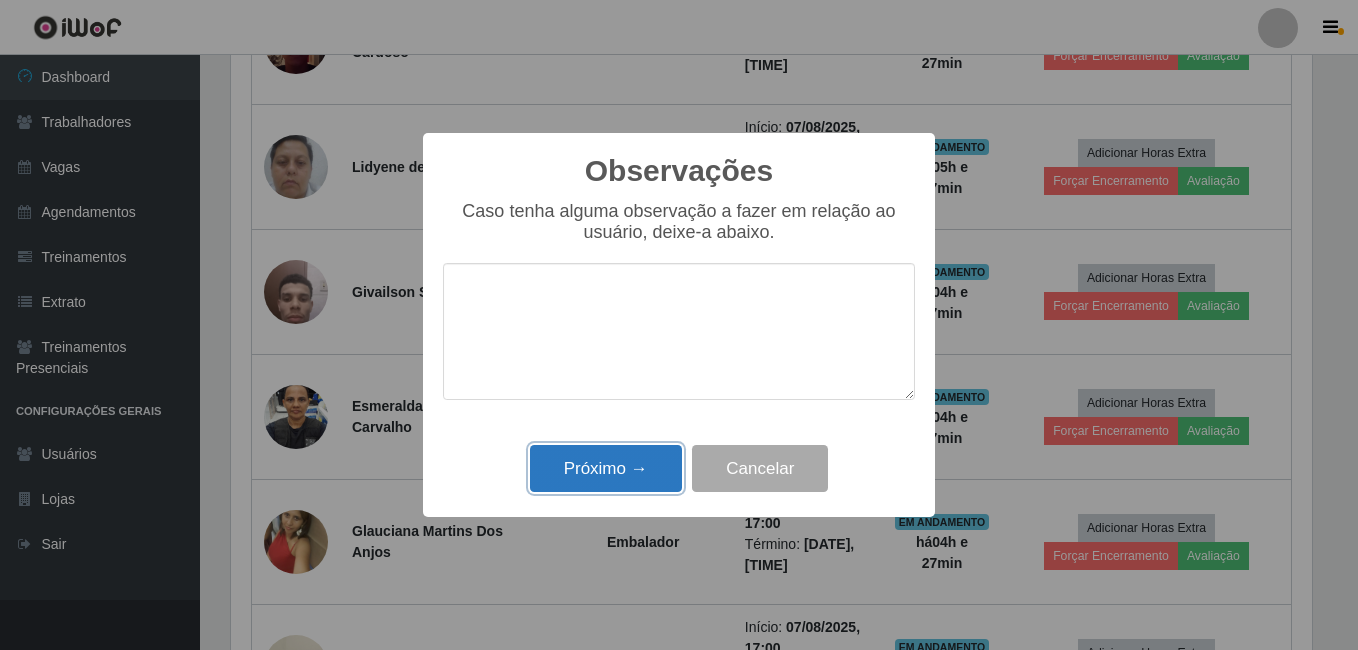 click on "Próximo →" at bounding box center (606, 468) 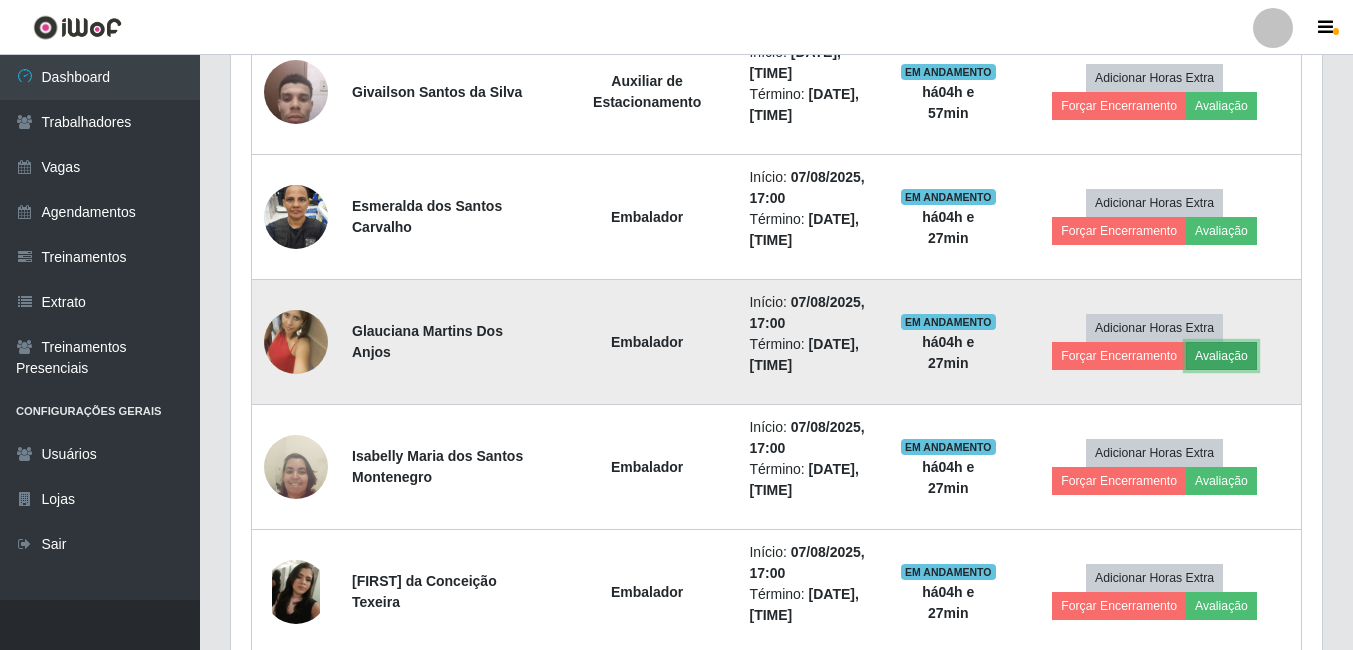 click on "Avaliação" at bounding box center [1221, 356] 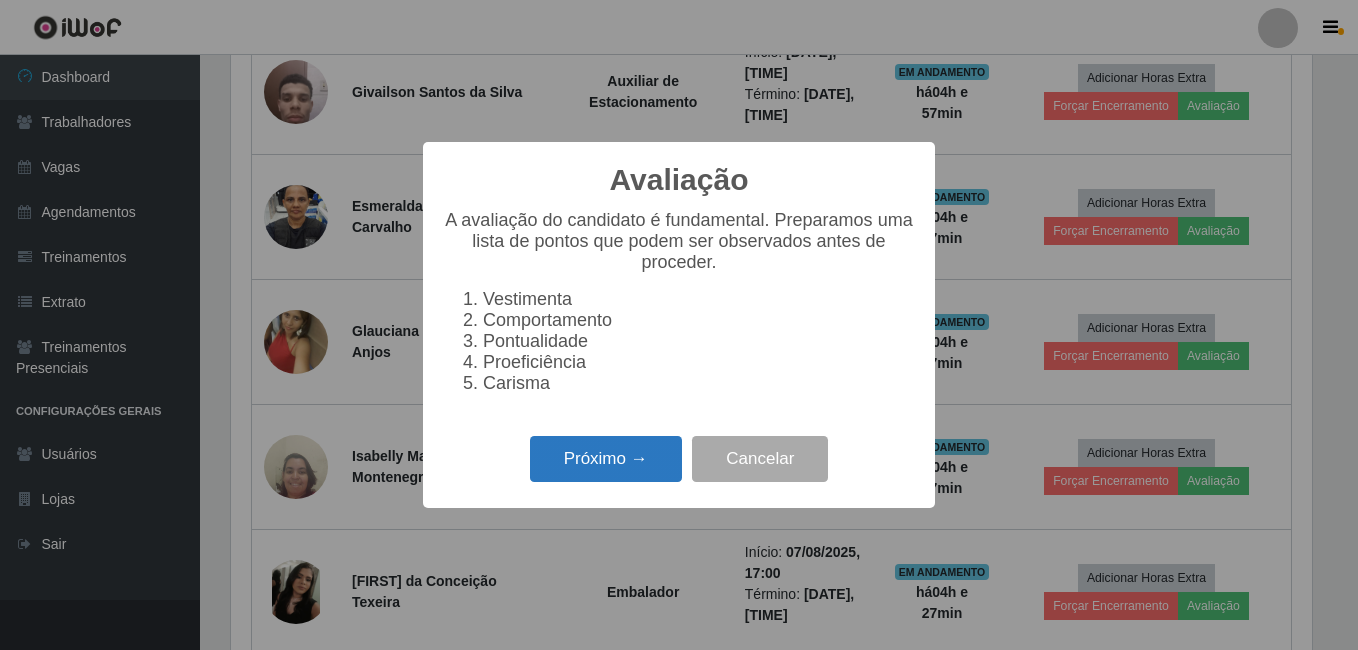 click on "Próximo →" at bounding box center (606, 459) 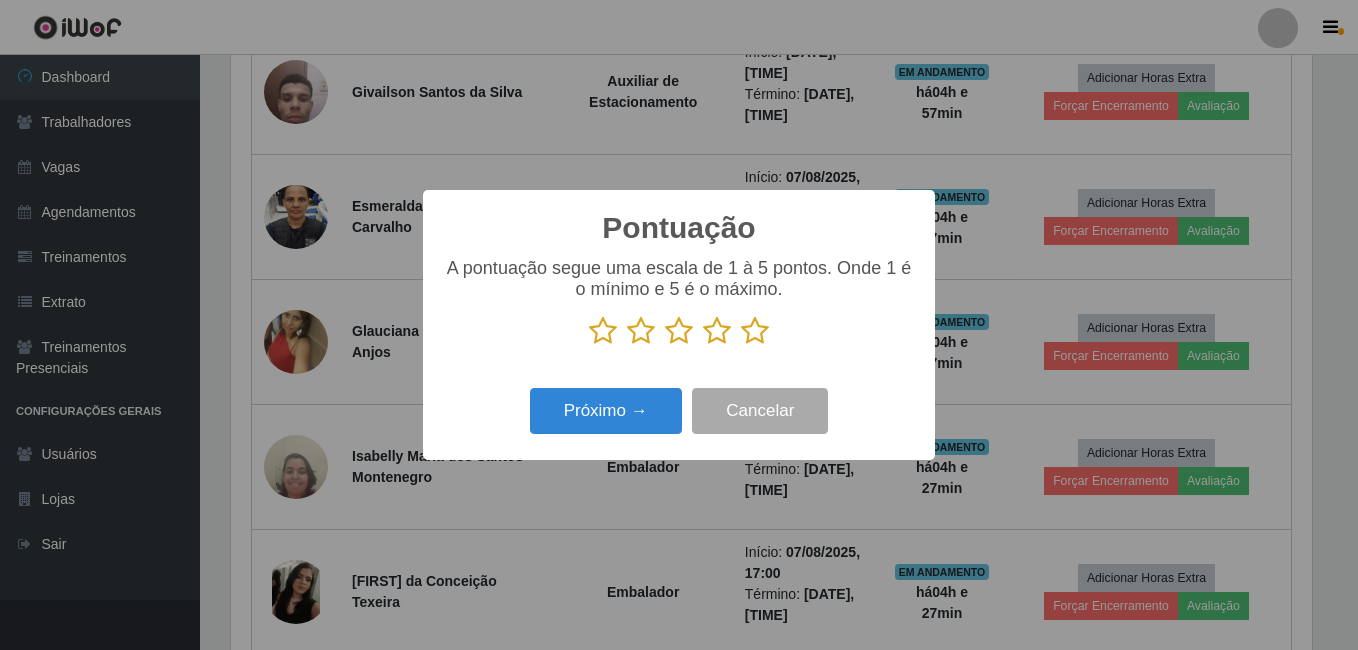 click at bounding box center [755, 331] 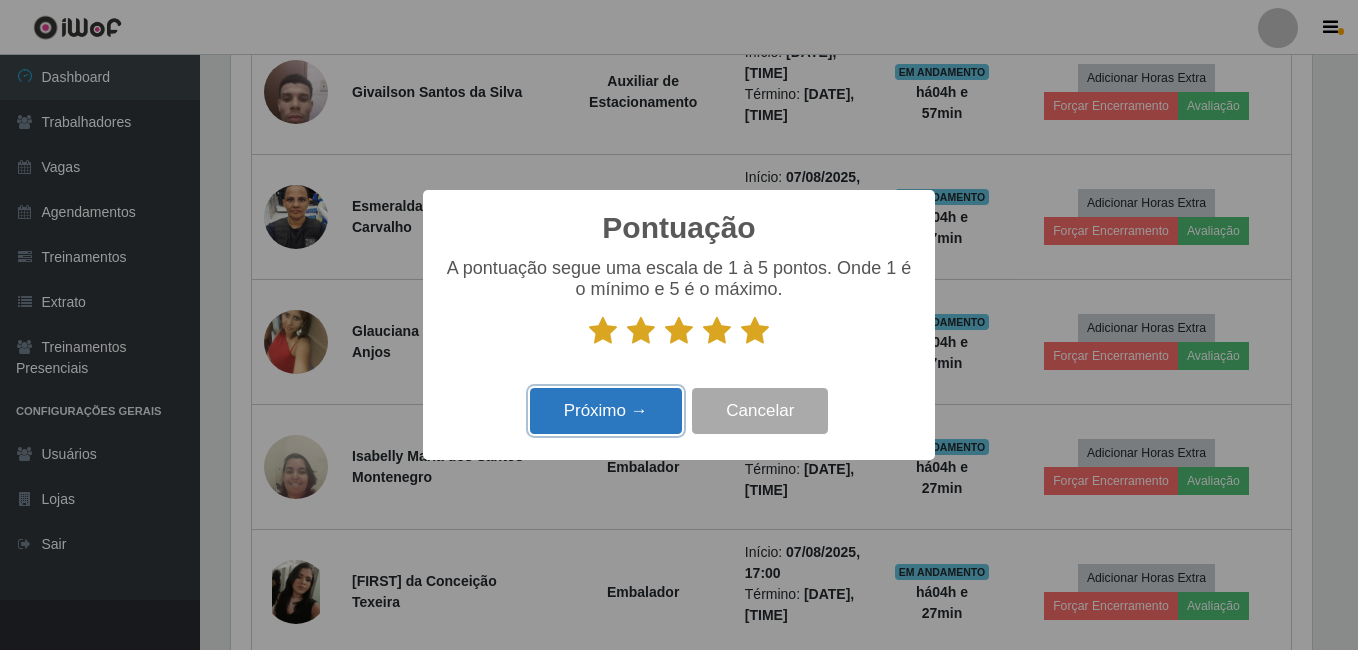 click on "Próximo →" at bounding box center [606, 411] 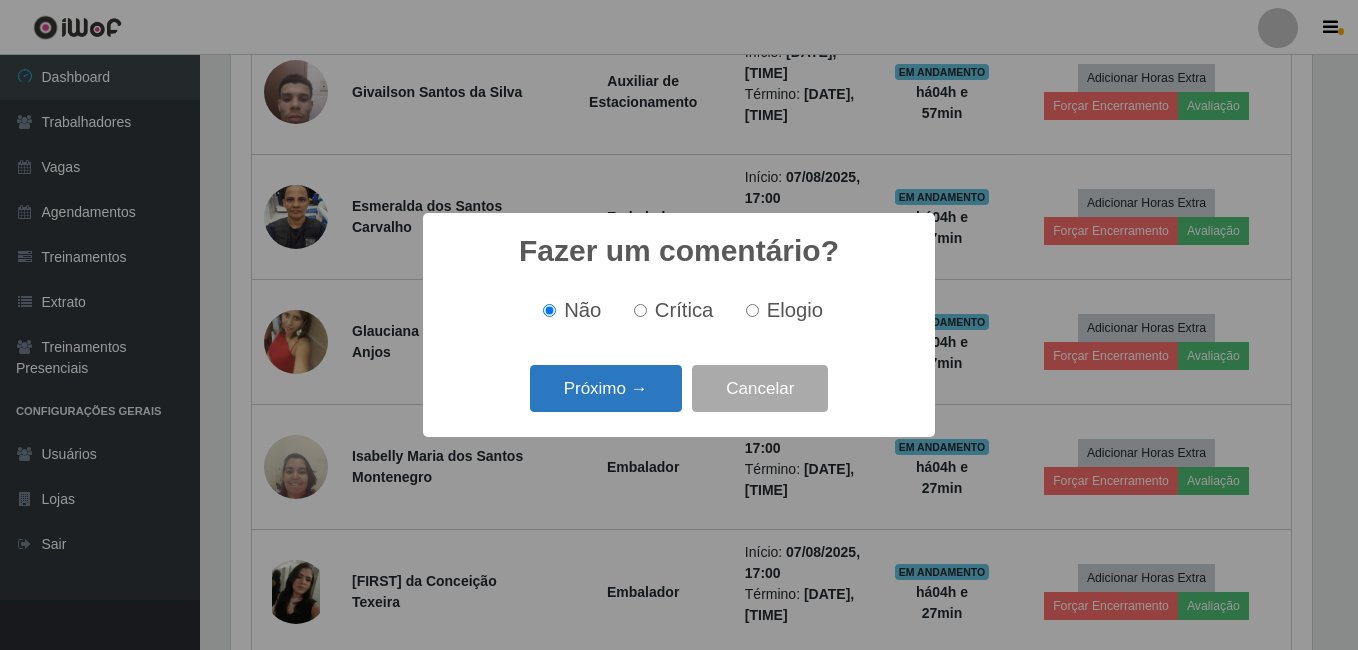 click on "Próximo →" at bounding box center [606, 388] 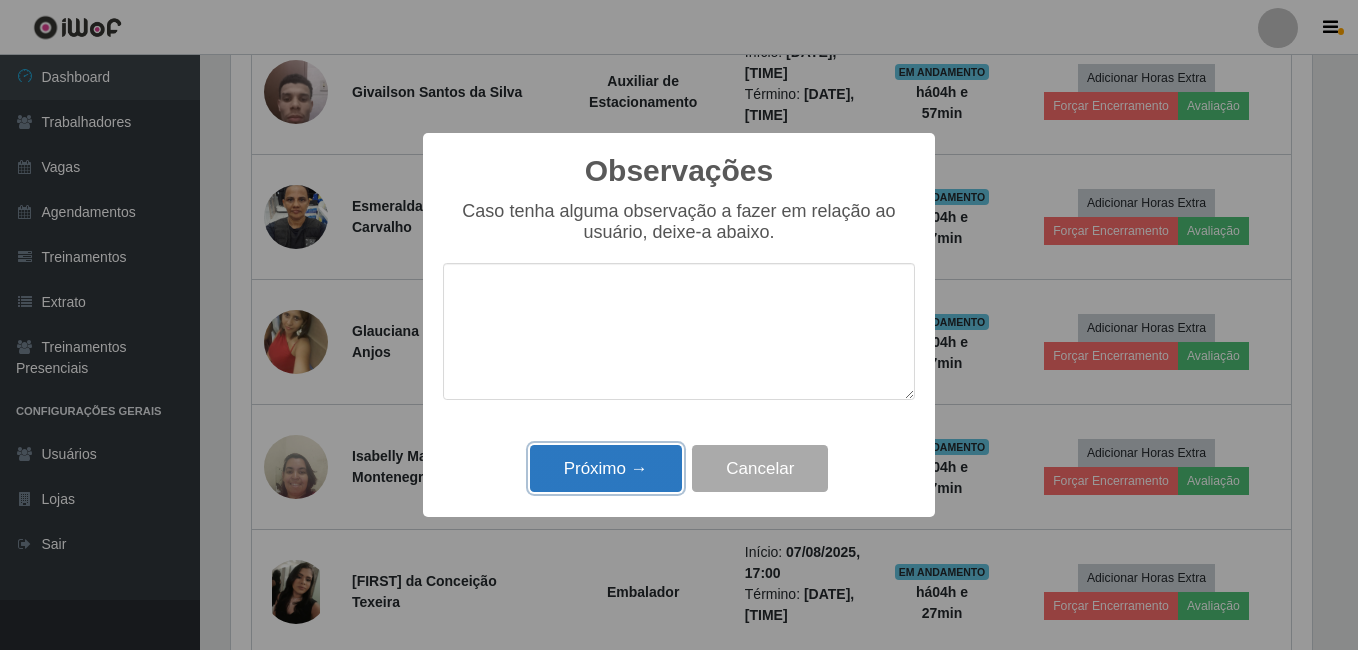 click on "Próximo →" at bounding box center (606, 468) 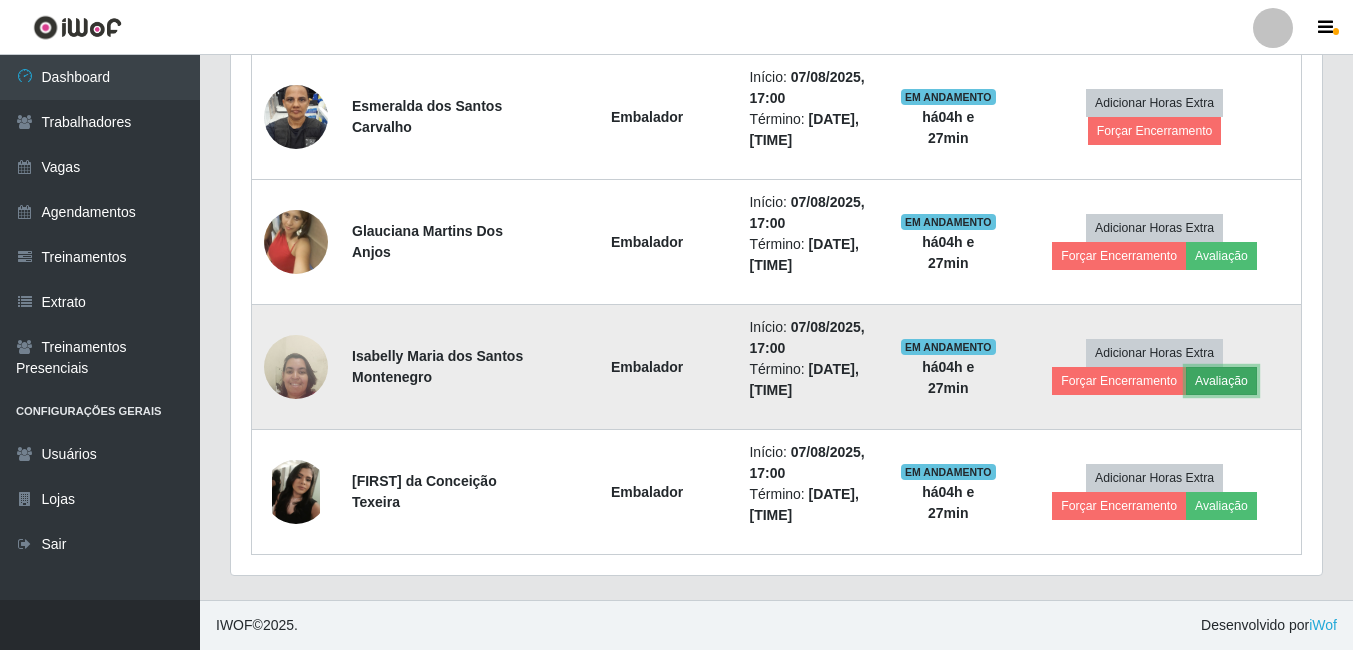 click on "Avaliação" at bounding box center (1221, 381) 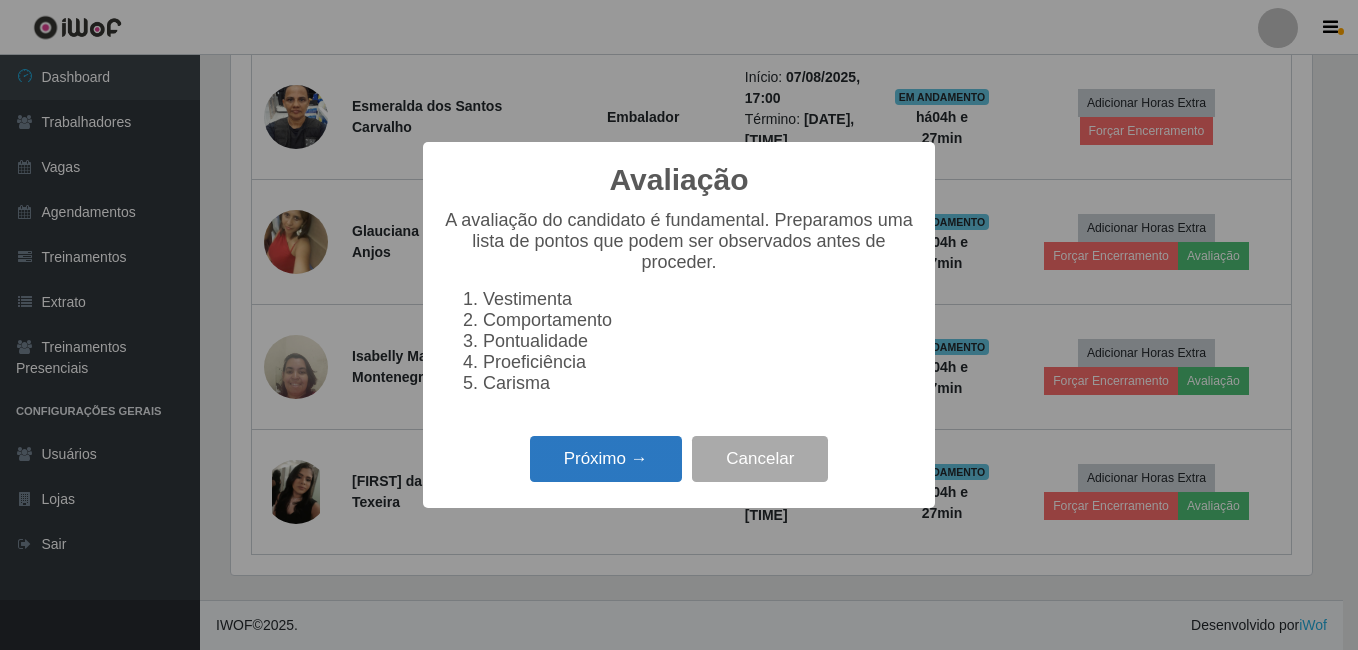 click on "Próximo →" at bounding box center (606, 459) 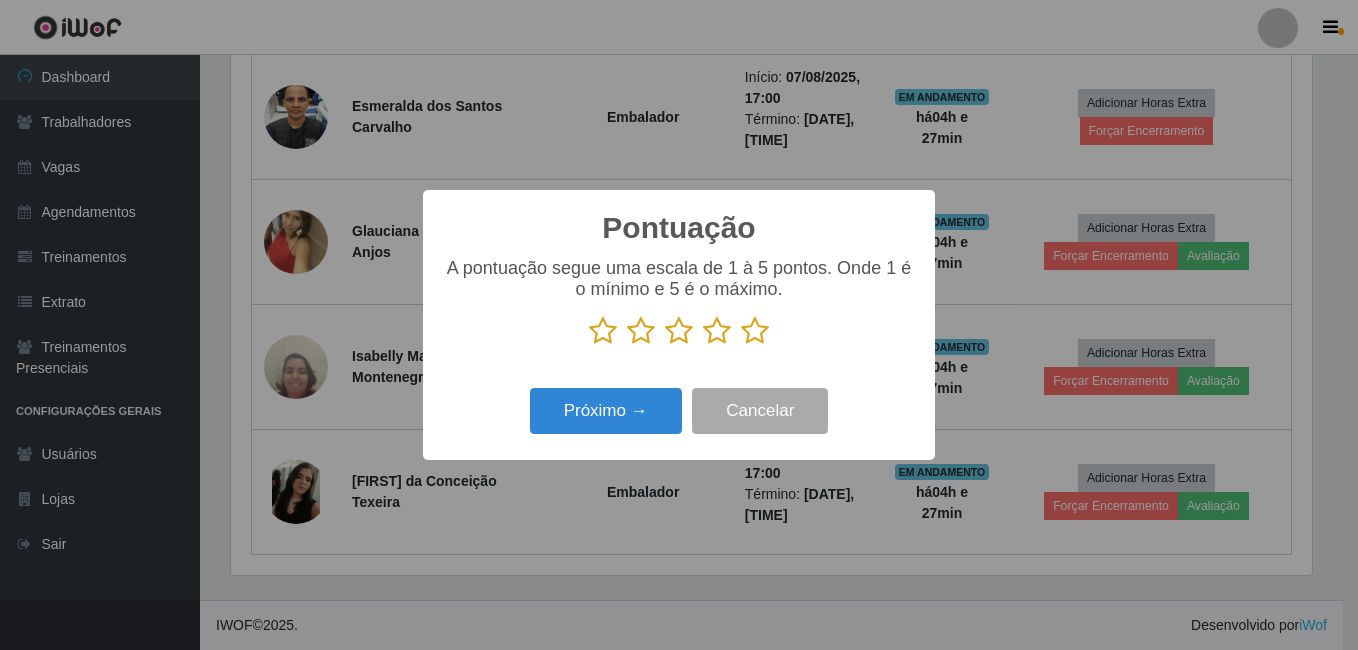 click at bounding box center (755, 331) 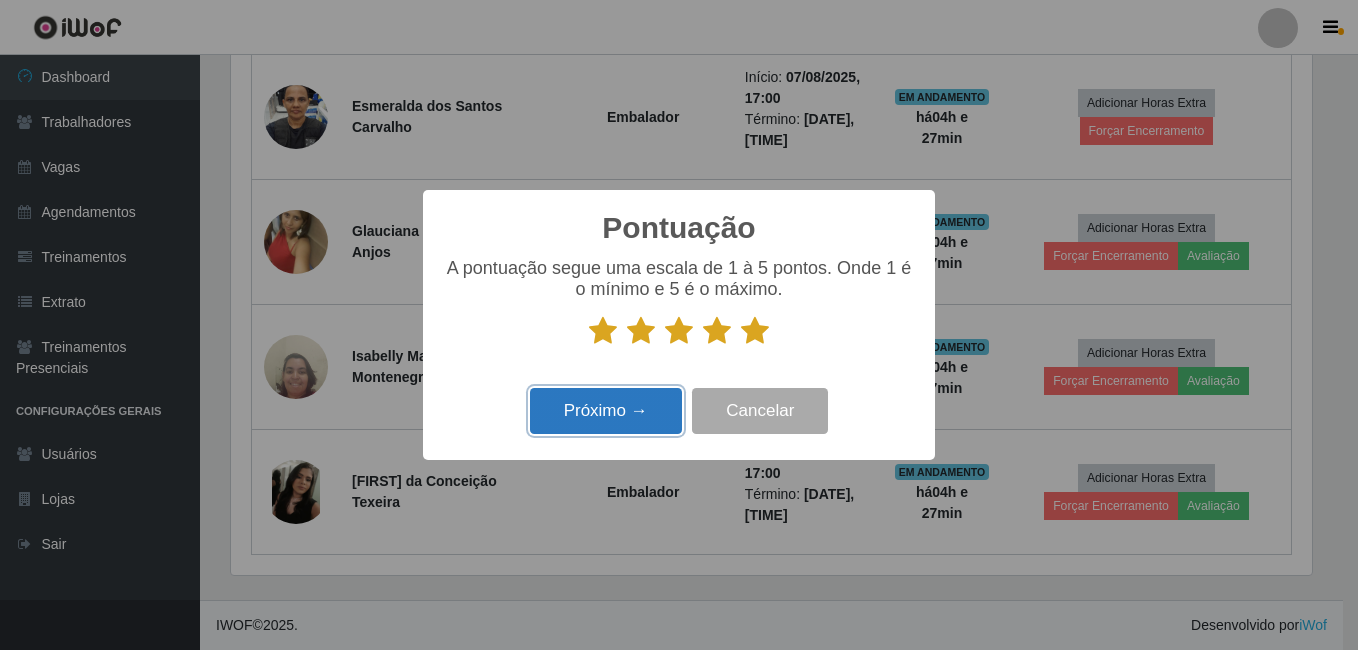 click on "Próximo →" at bounding box center (606, 411) 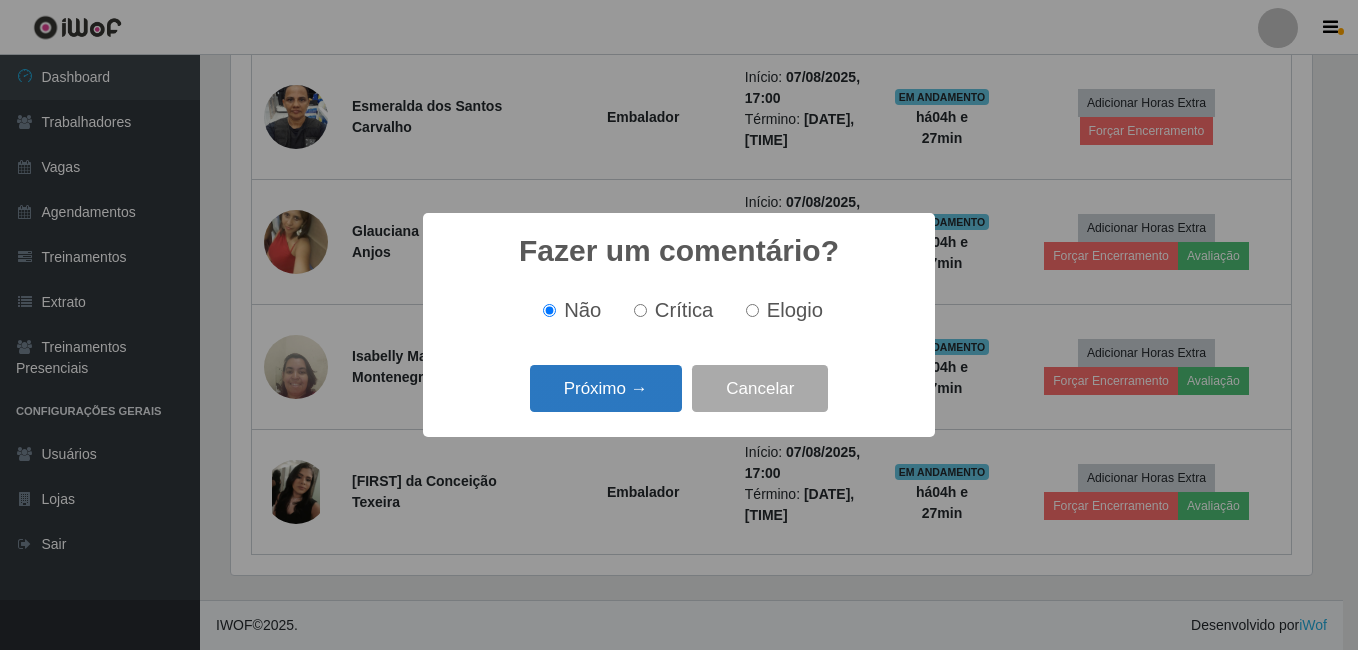 click on "Próximo →" at bounding box center (606, 388) 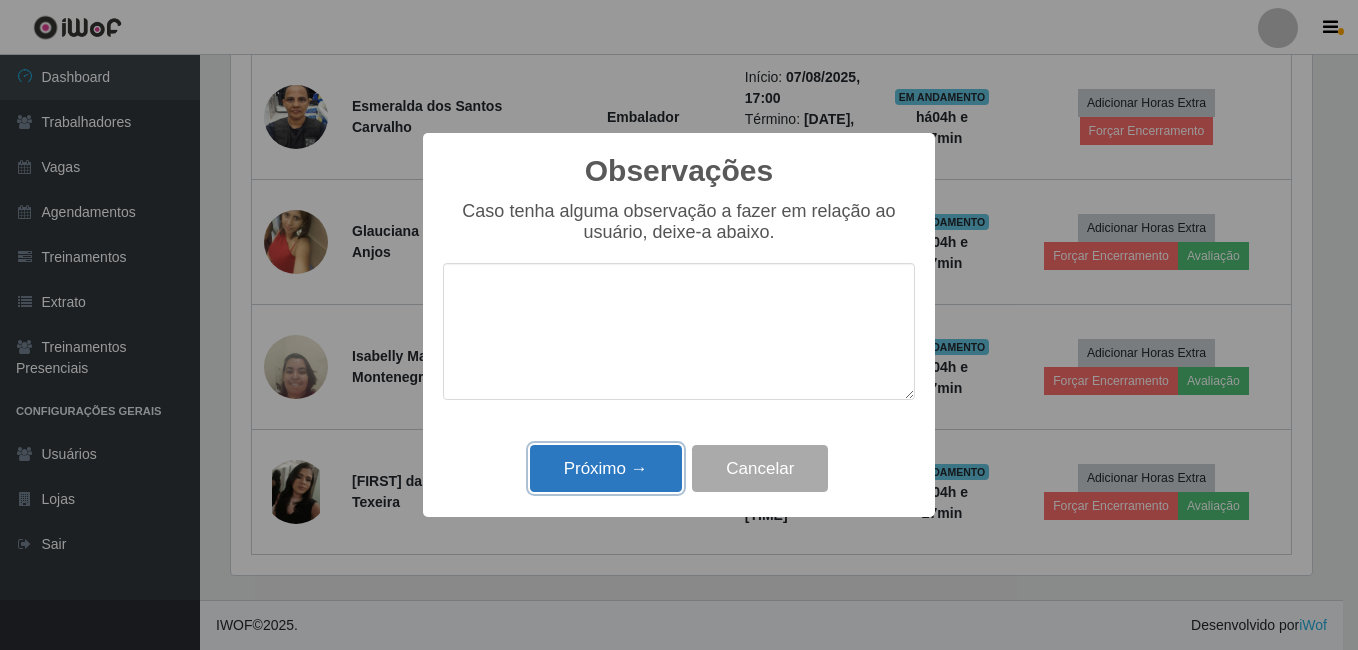 click on "Próximo →" at bounding box center [606, 468] 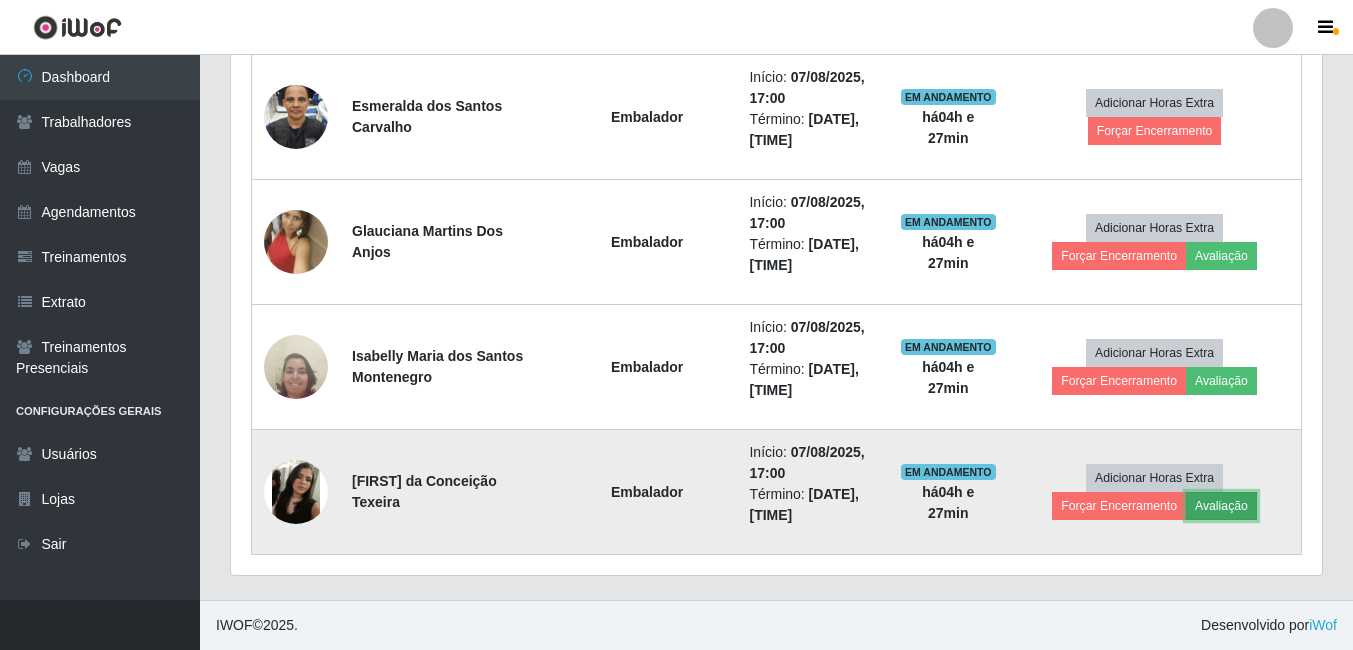 click on "Avaliação" at bounding box center (1221, 506) 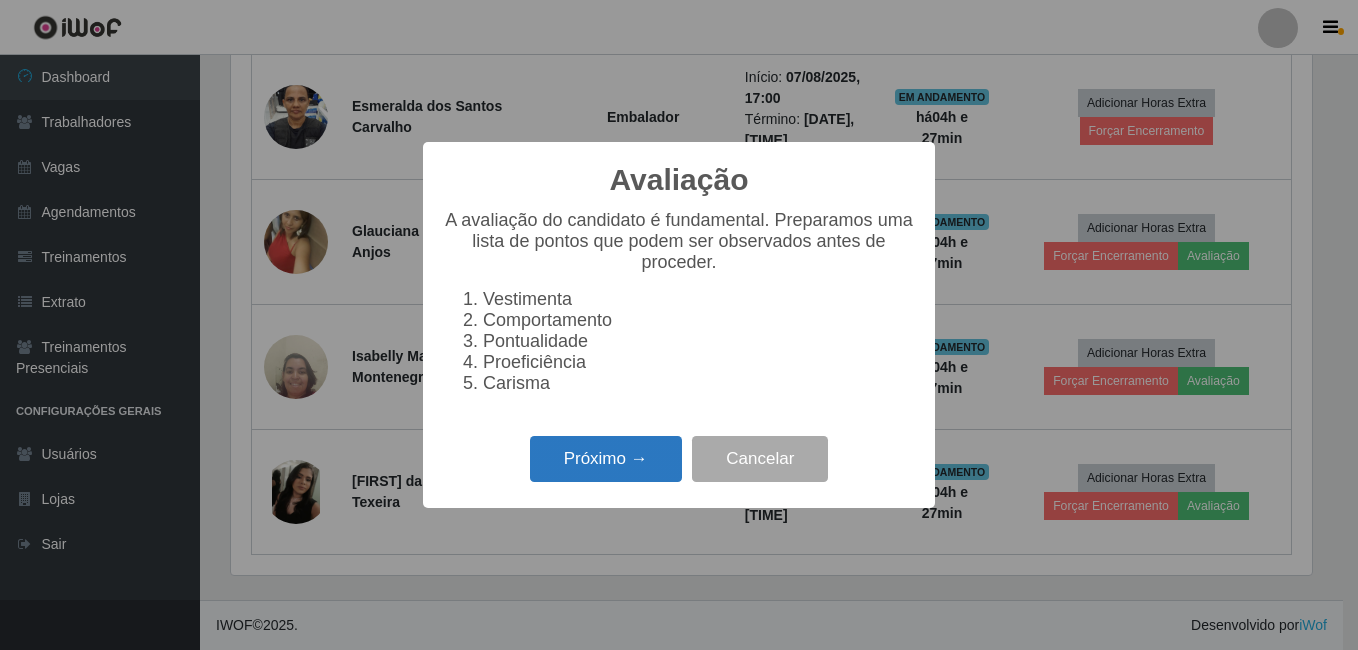 click on "Próximo →" at bounding box center [606, 459] 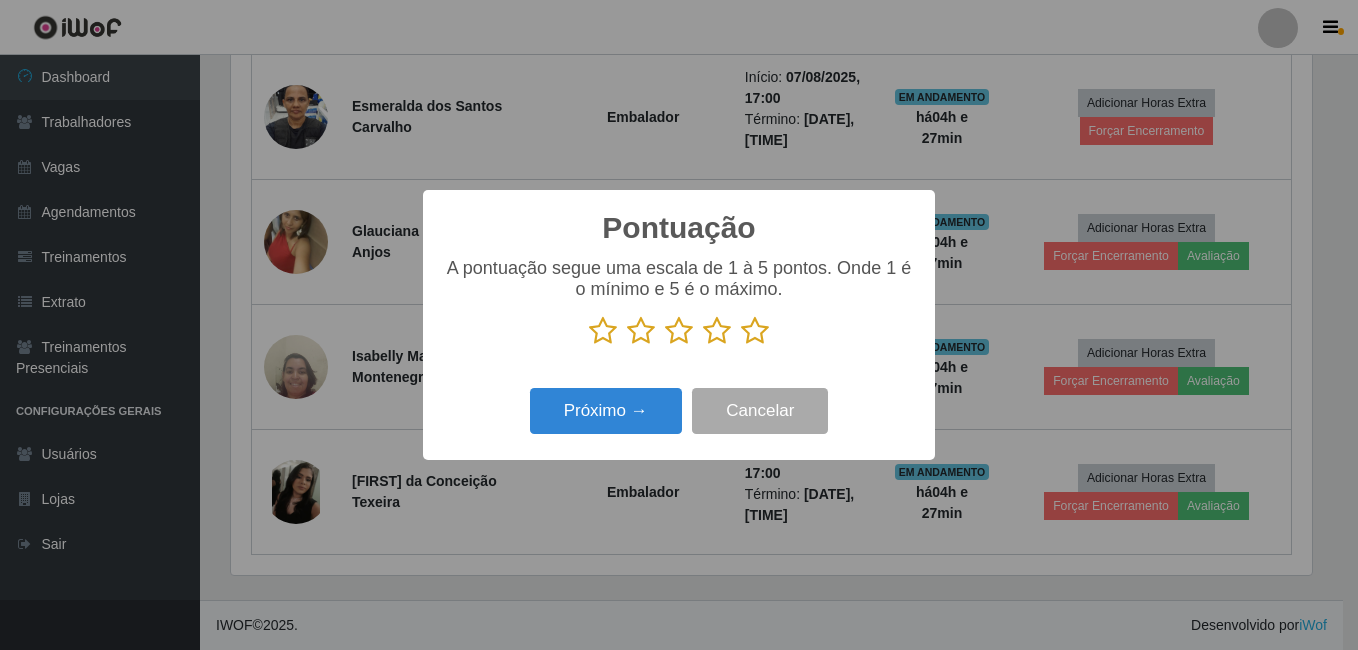 click at bounding box center (755, 331) 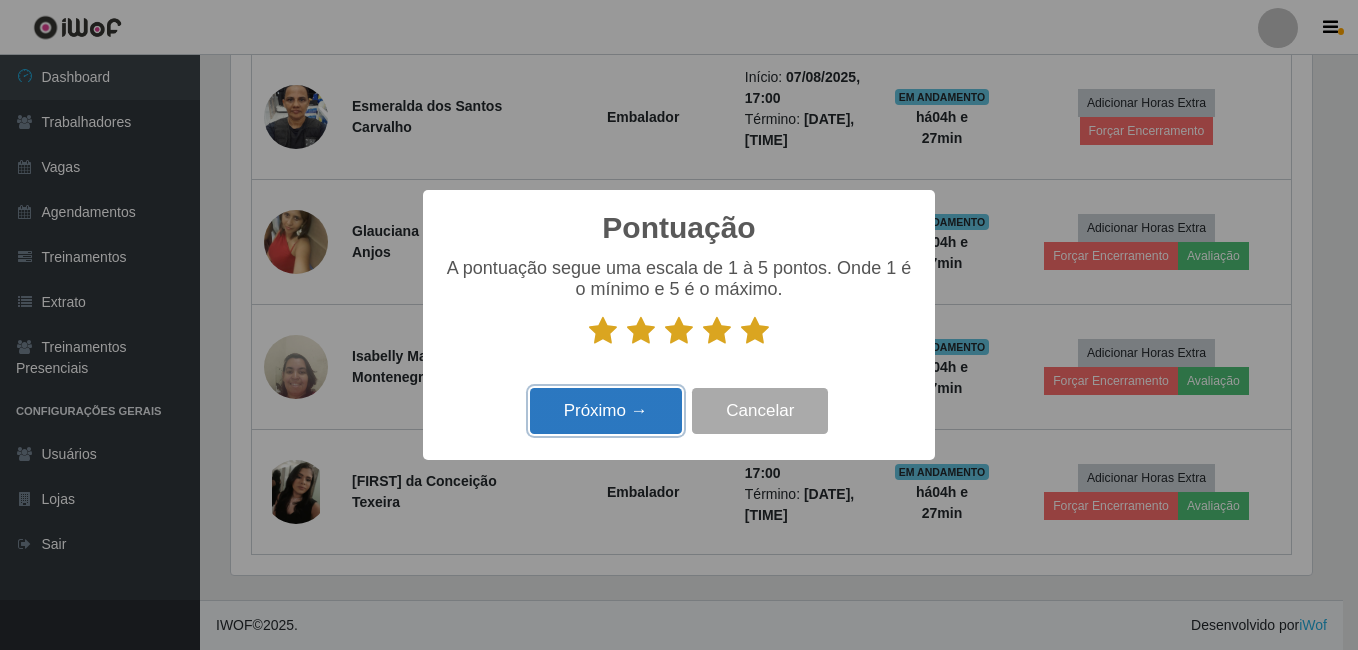 click on "Próximo →" at bounding box center [606, 411] 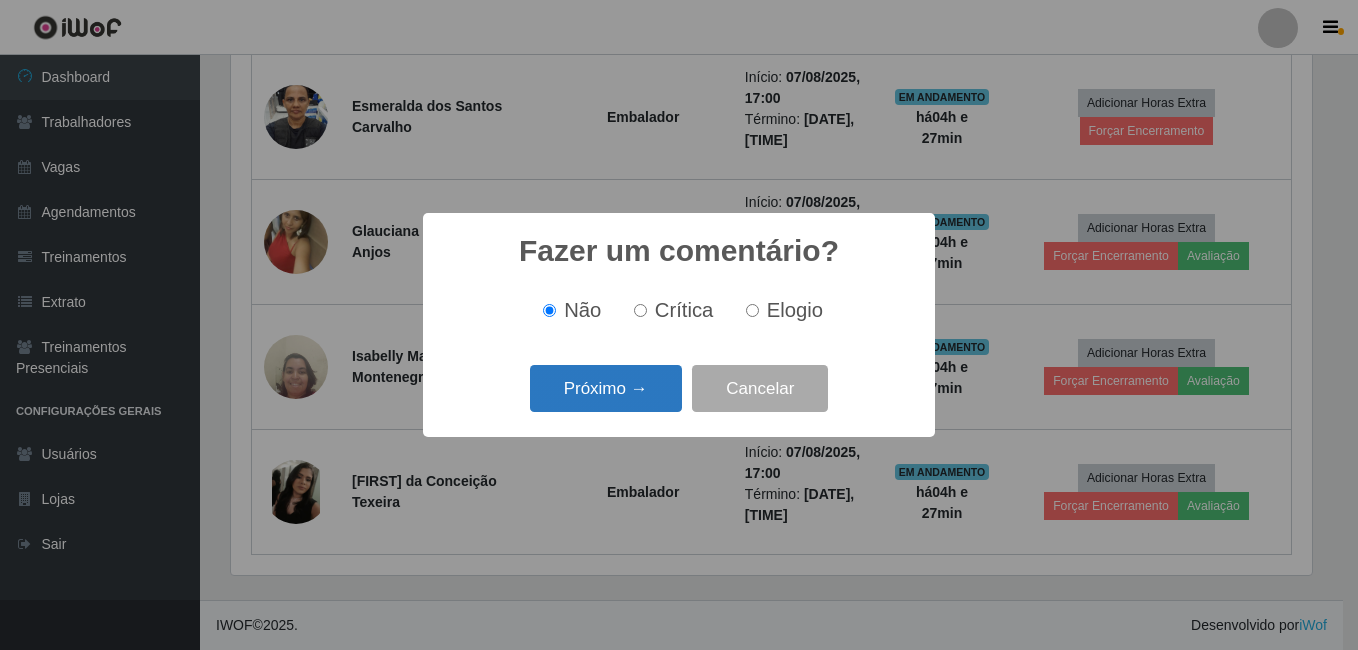 click on "Próximo →" at bounding box center (606, 388) 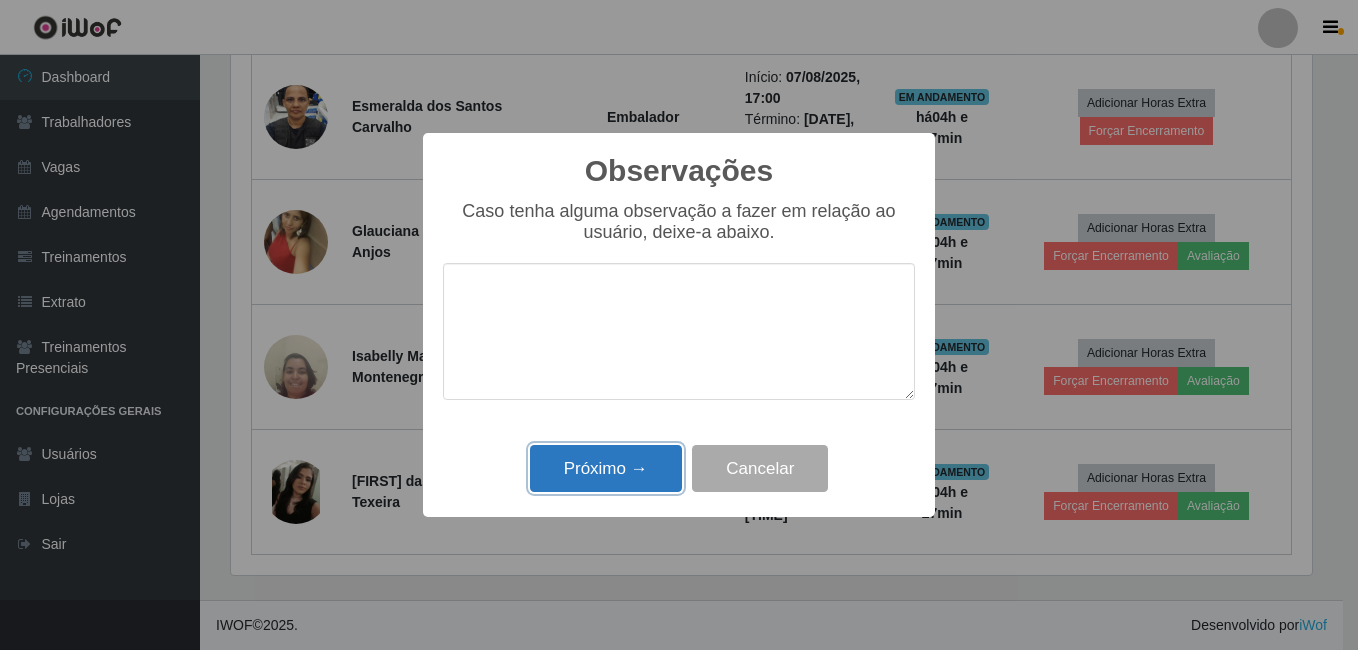 click on "Próximo →" at bounding box center (606, 468) 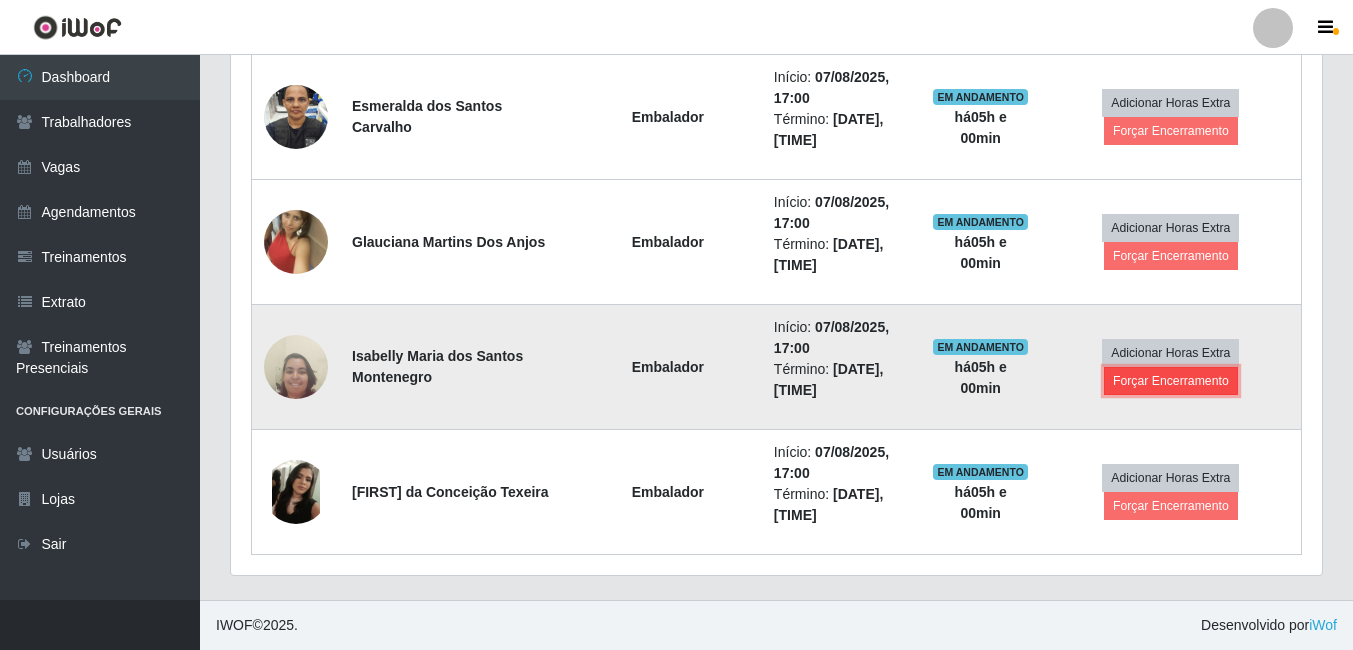 click on "Forçar Encerramento" at bounding box center (1171, 381) 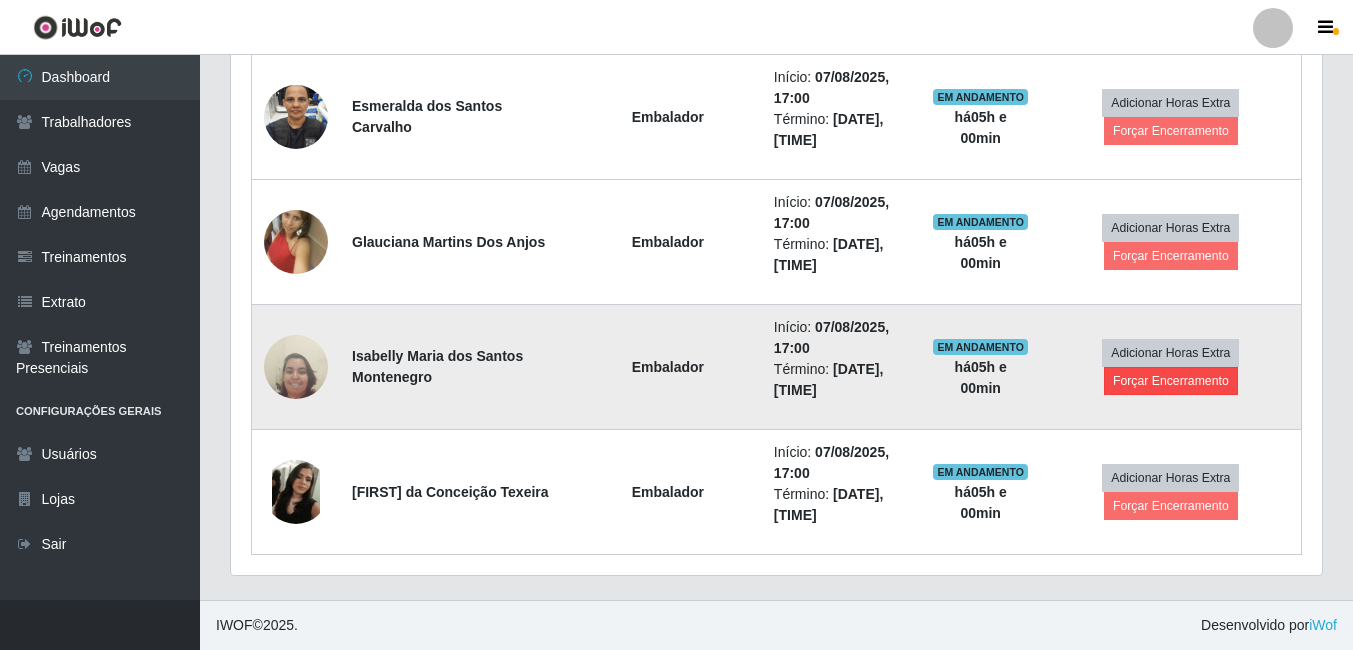 scroll, scrollTop: 999585, scrollLeft: 998919, axis: both 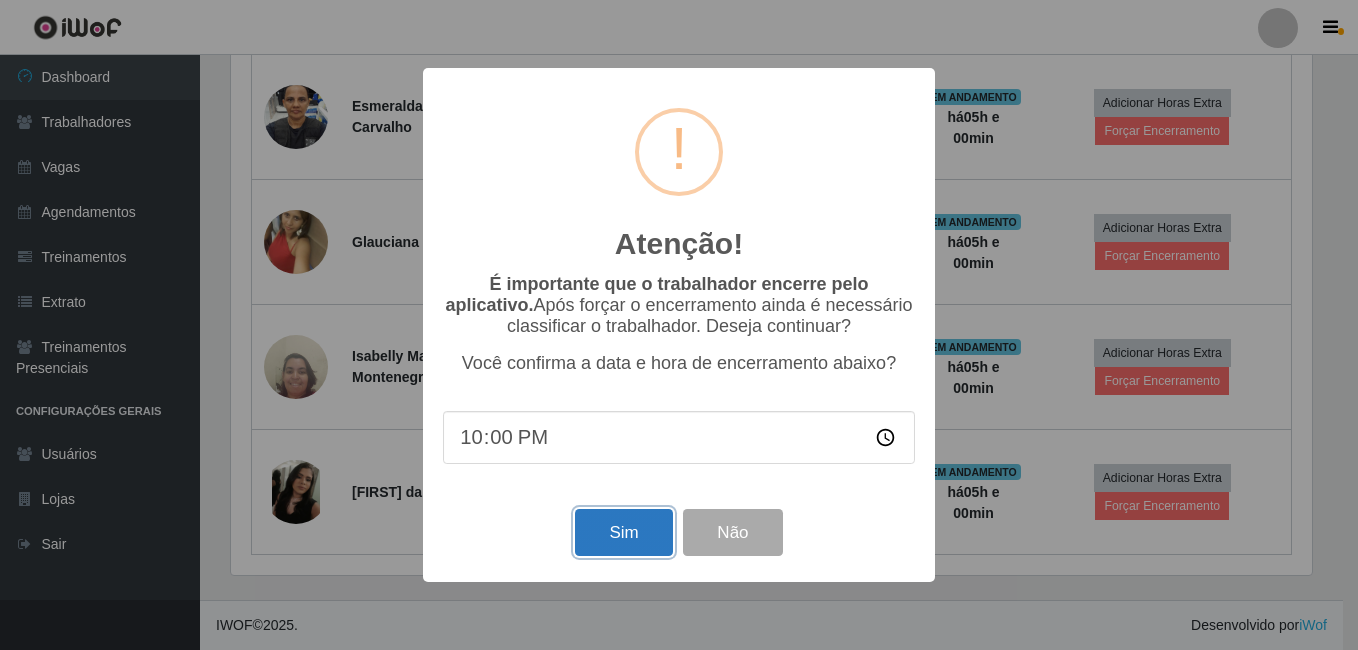 click on "Sim" at bounding box center [623, 532] 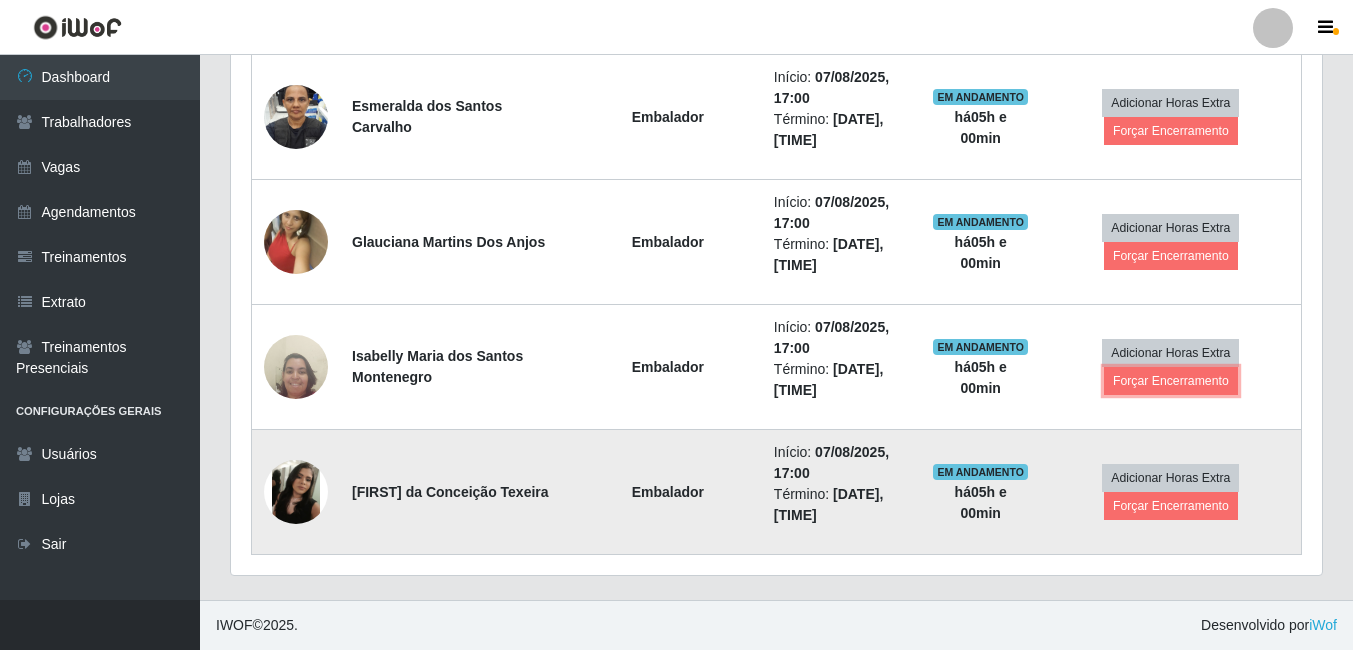 scroll, scrollTop: 999585, scrollLeft: 998909, axis: both 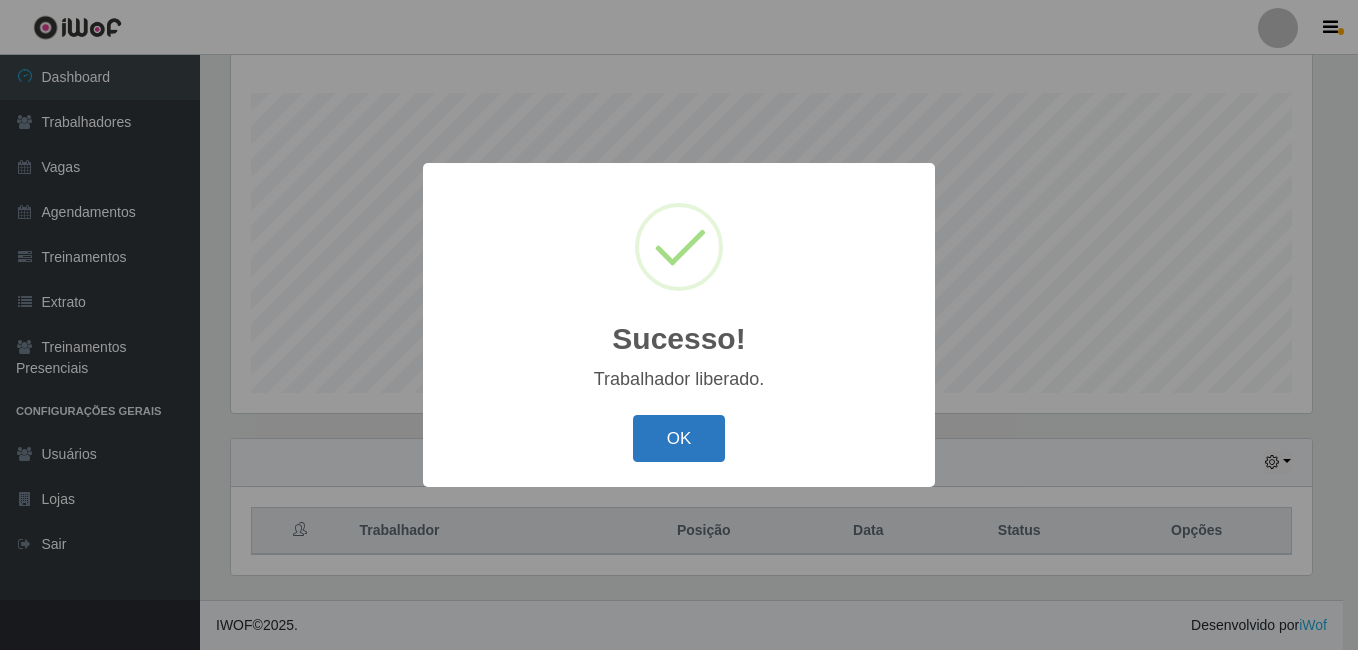click on "OK" at bounding box center [679, 438] 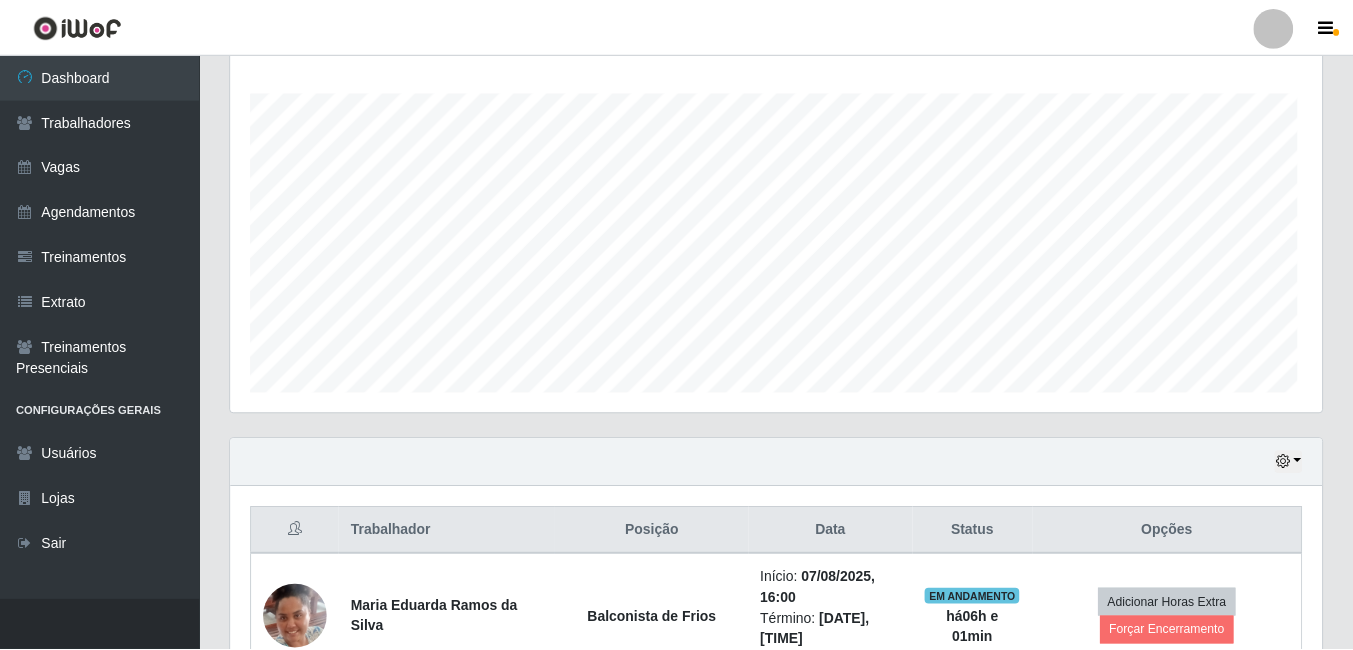 scroll, scrollTop: 999585, scrollLeft: 998909, axis: both 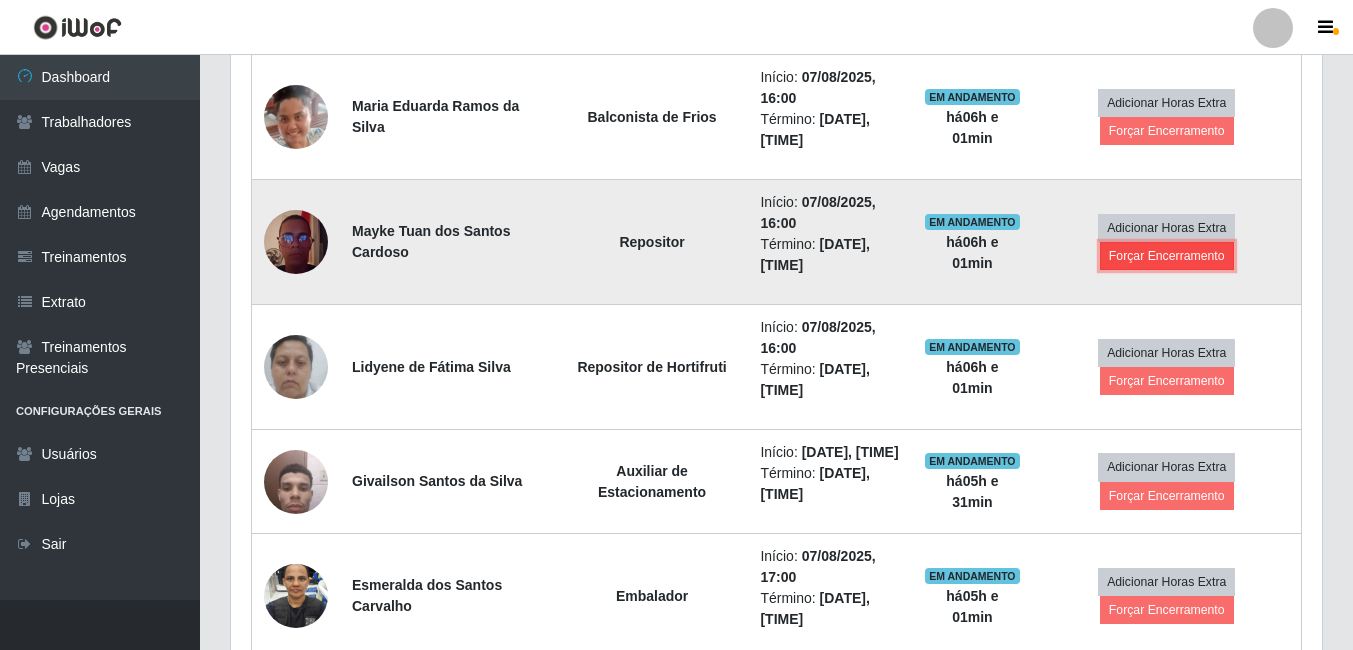click on "Forçar Encerramento" at bounding box center (1167, 256) 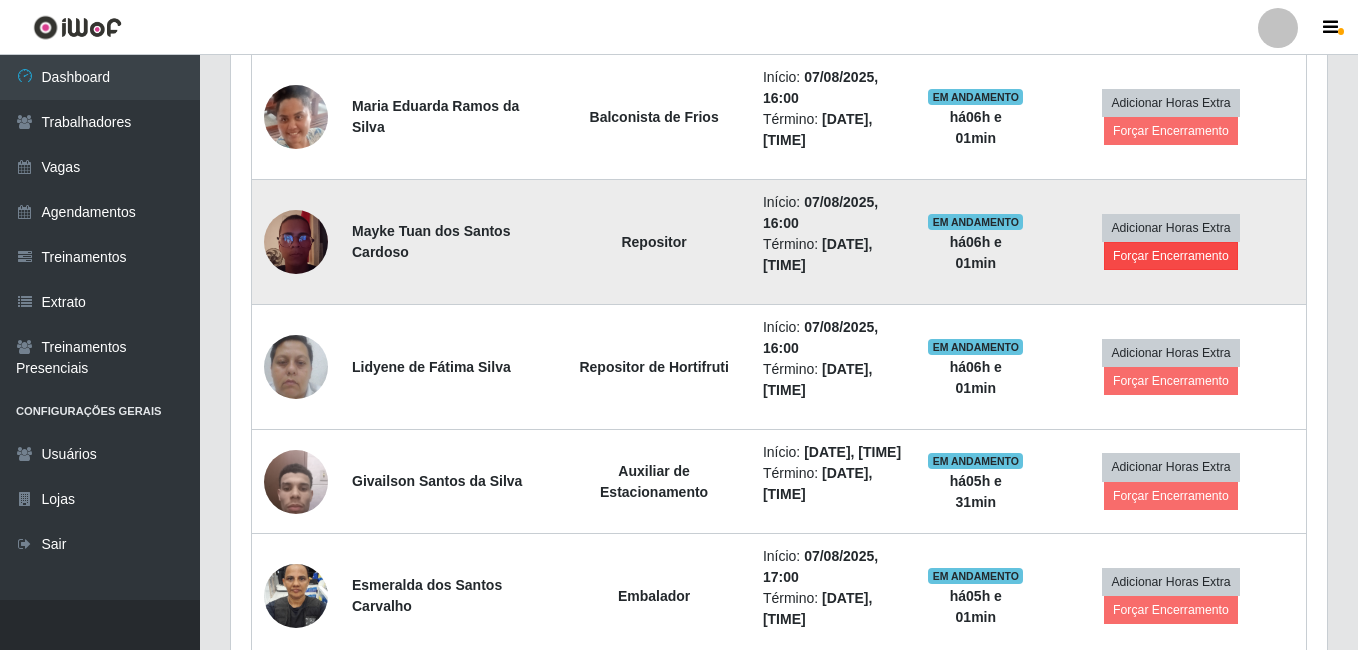 scroll, scrollTop: 999585, scrollLeft: 998919, axis: both 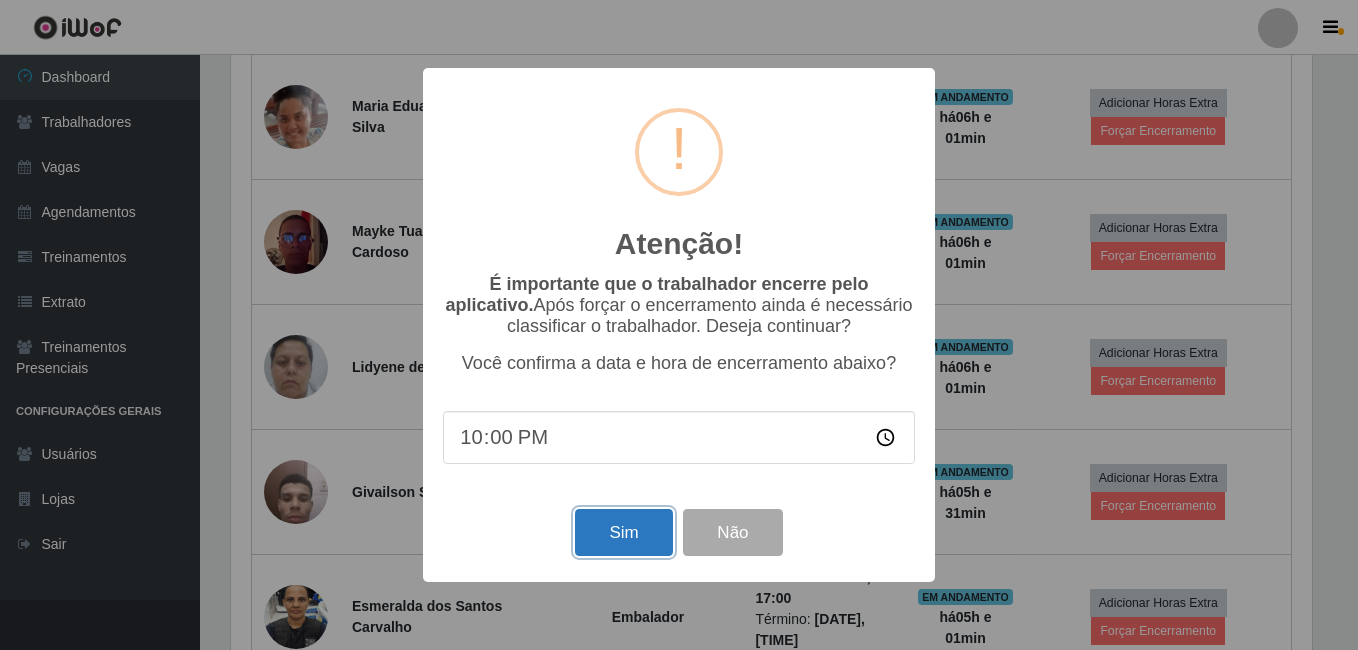 click on "Sim" at bounding box center (623, 532) 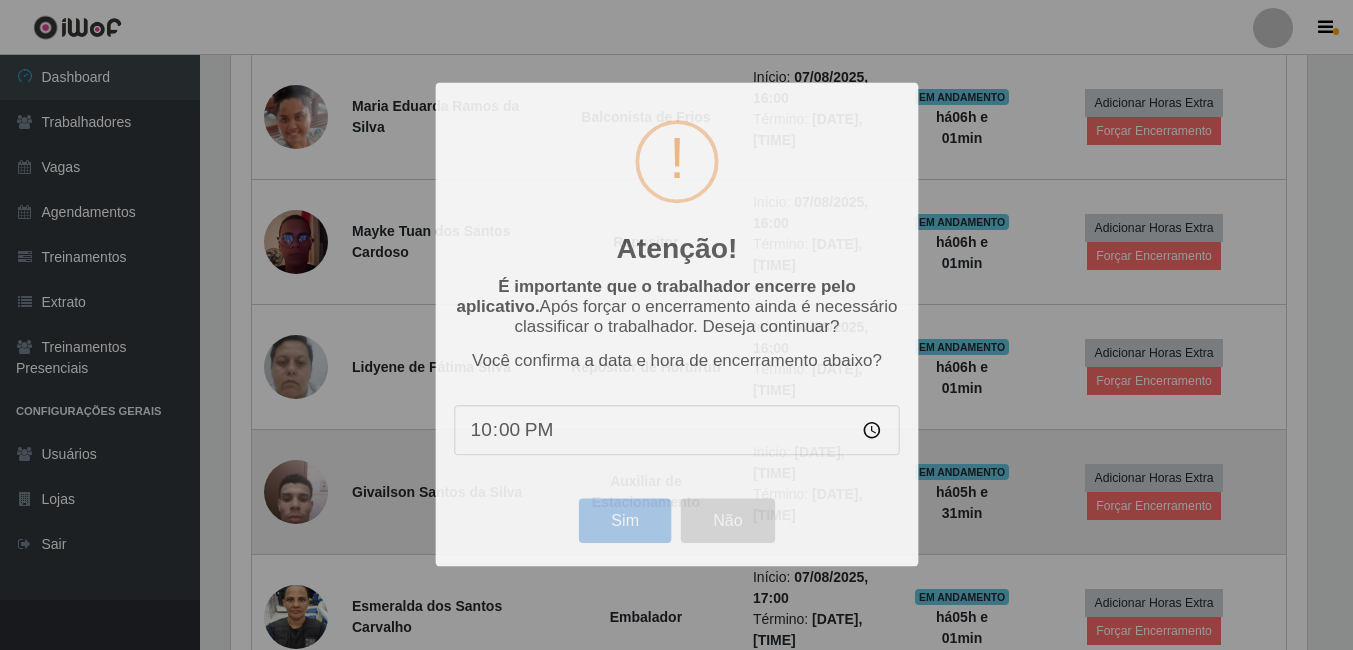 scroll, scrollTop: 999585, scrollLeft: 998909, axis: both 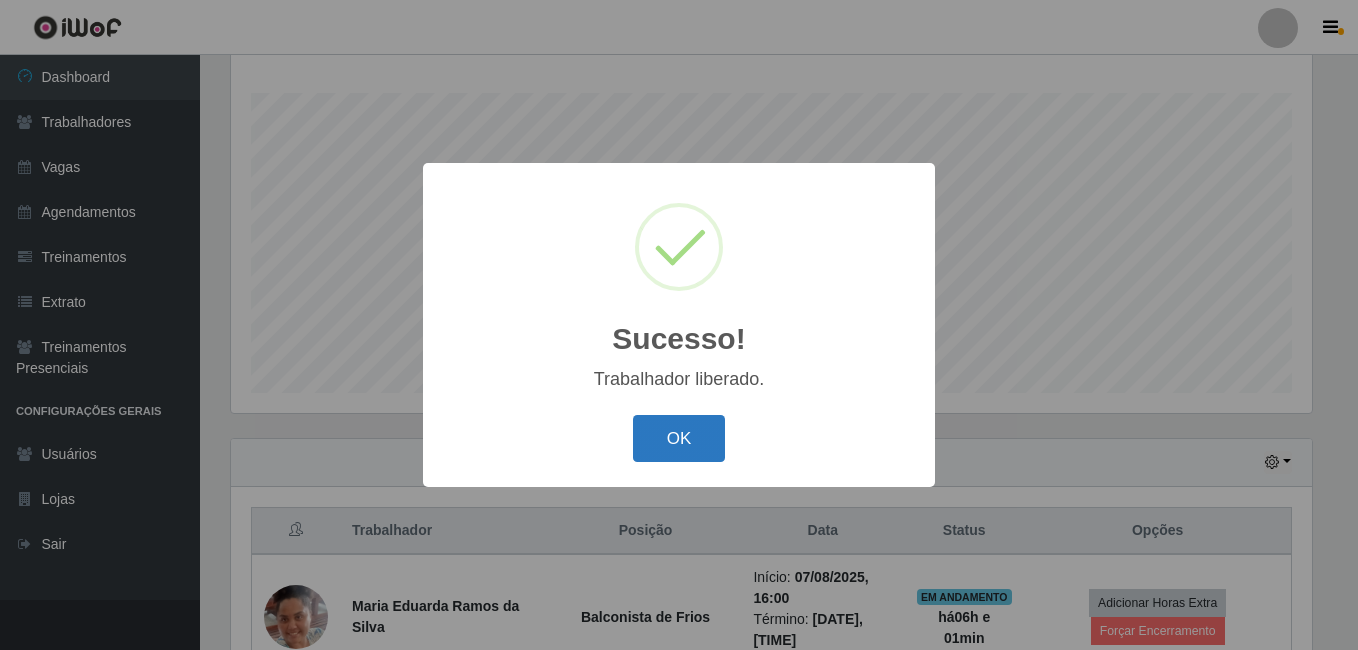 click on "OK" at bounding box center [679, 438] 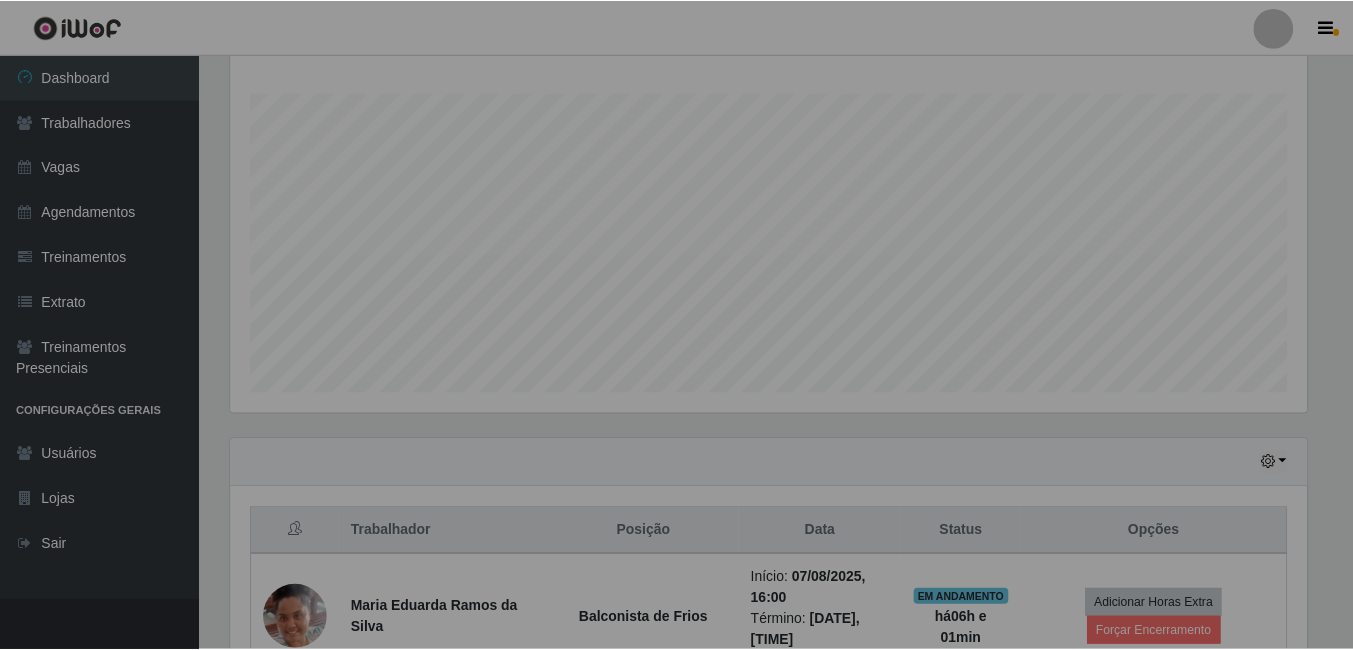 scroll, scrollTop: 999585, scrollLeft: 998909, axis: both 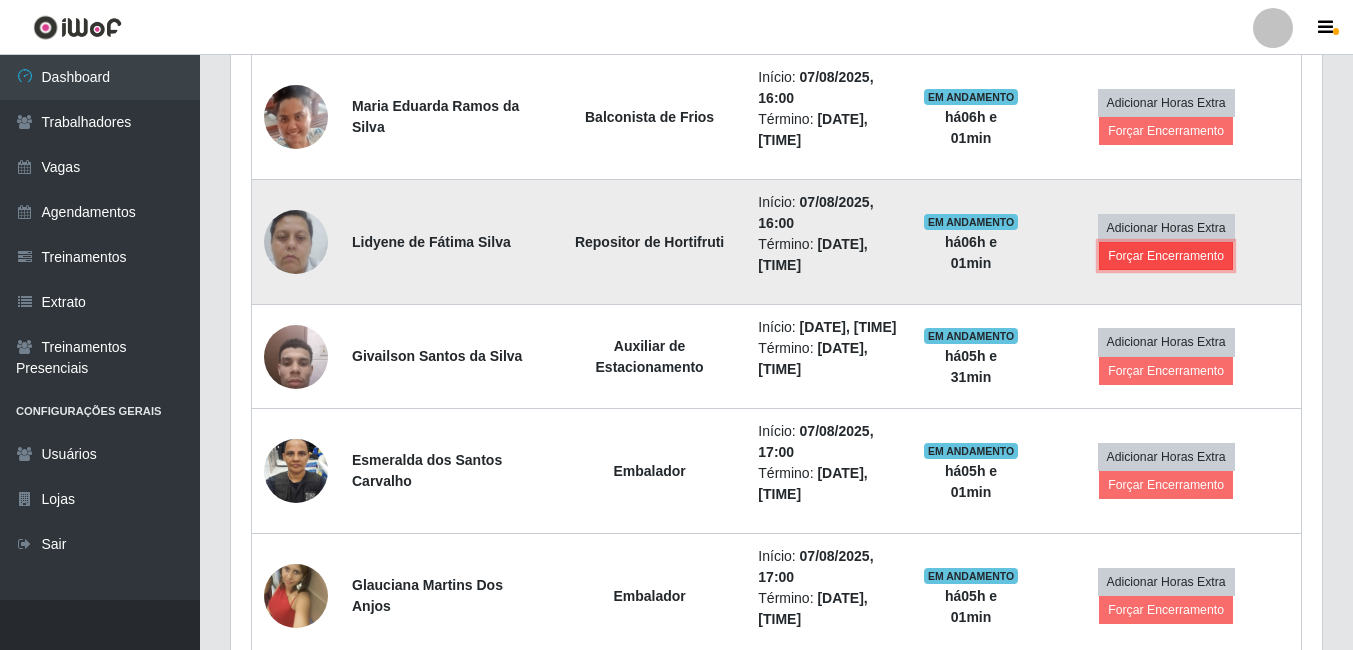 click on "Forçar Encerramento" at bounding box center (1166, 256) 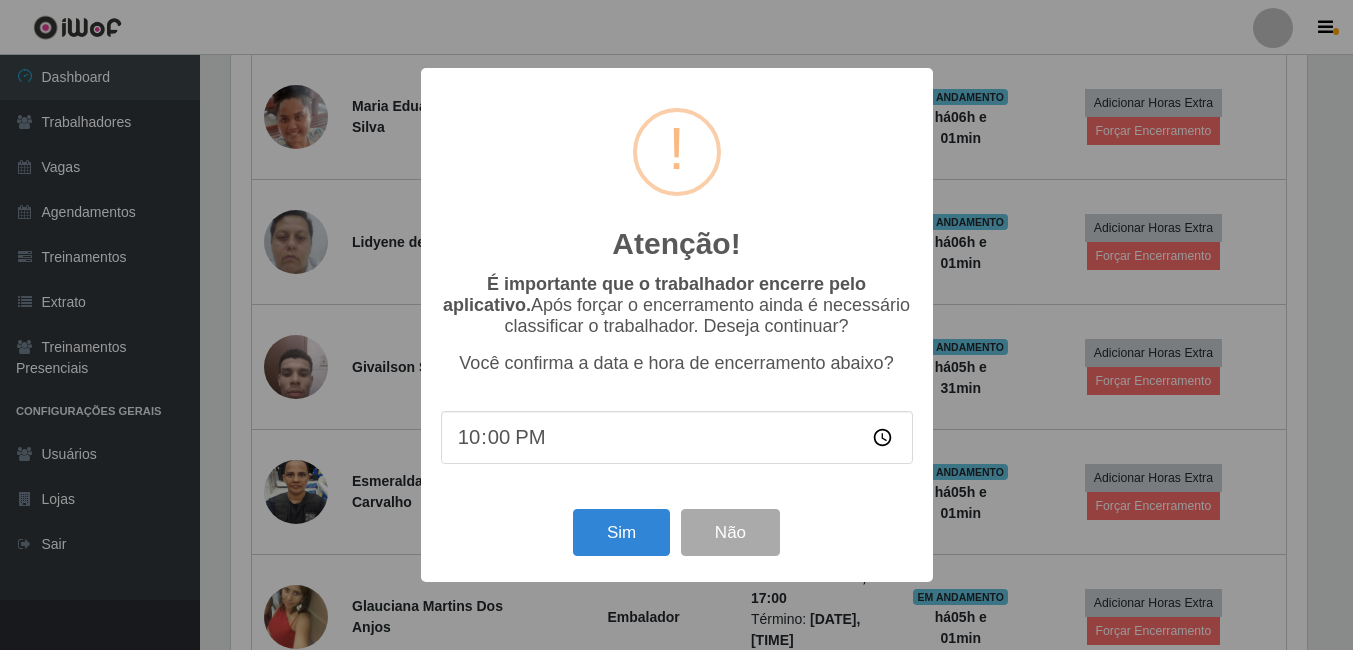 scroll, scrollTop: 999585, scrollLeft: 998919, axis: both 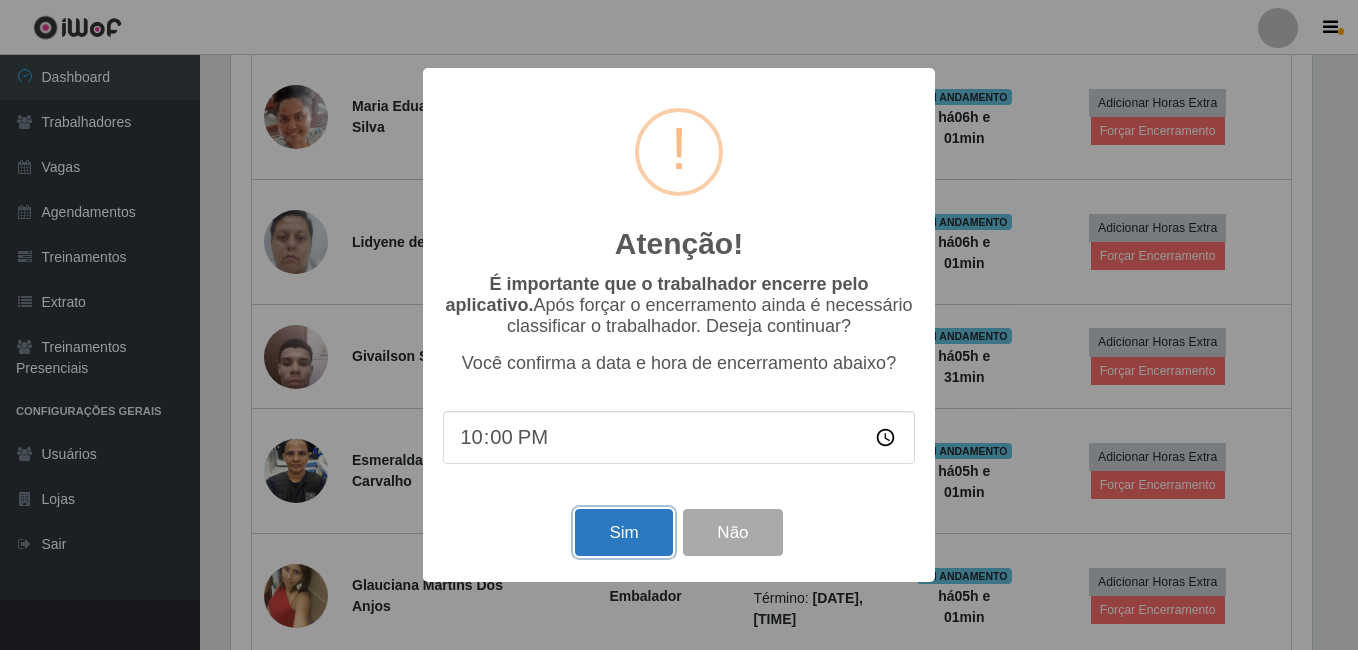 click on "Sim" at bounding box center [623, 532] 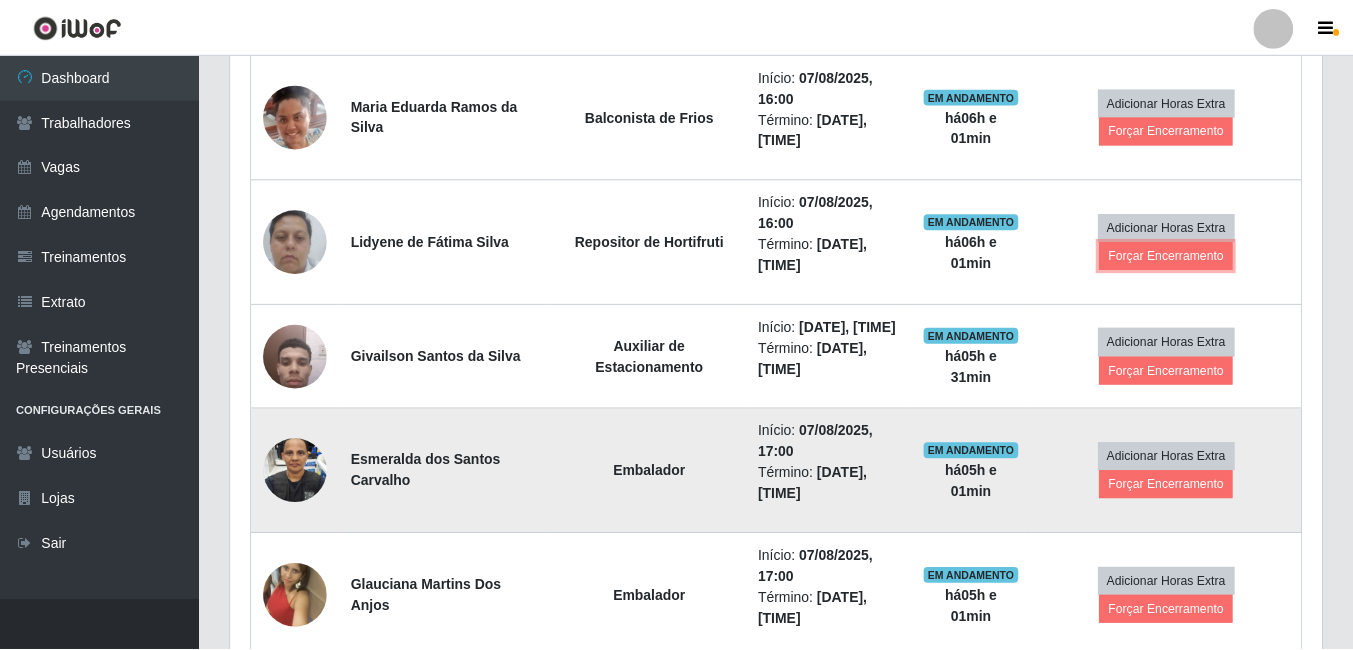 scroll, scrollTop: 999585, scrollLeft: 998909, axis: both 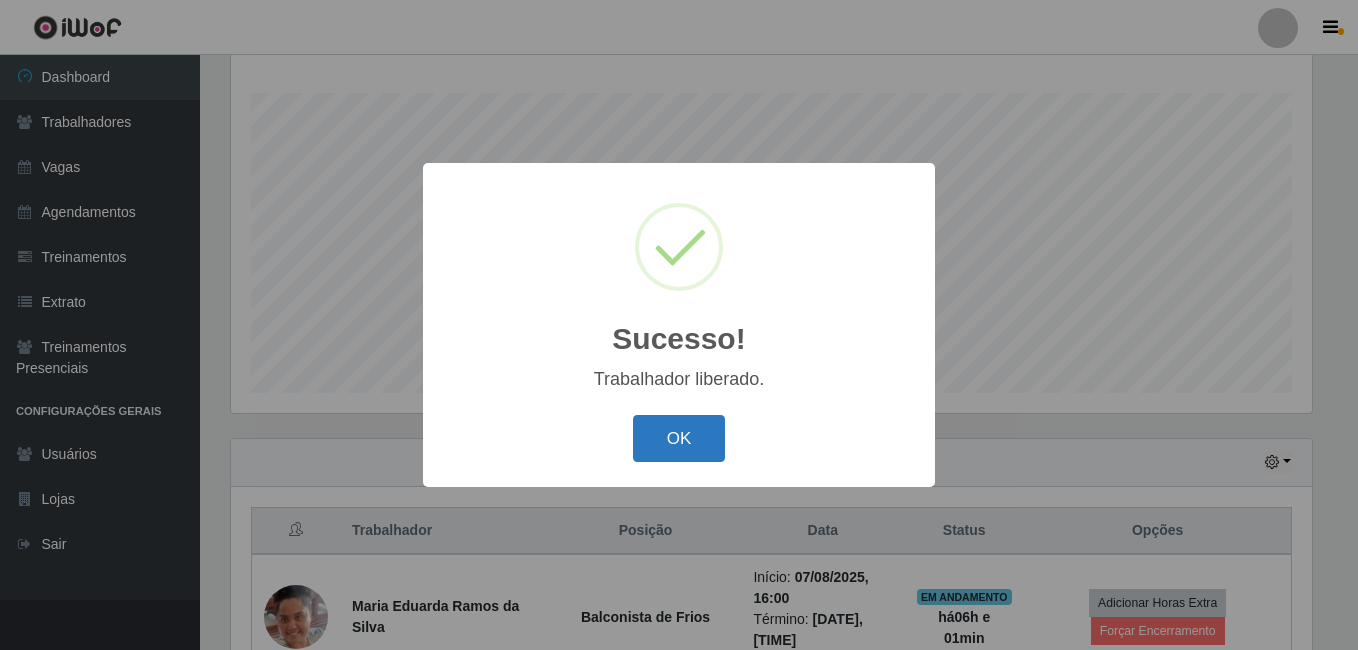 click on "OK" at bounding box center (679, 438) 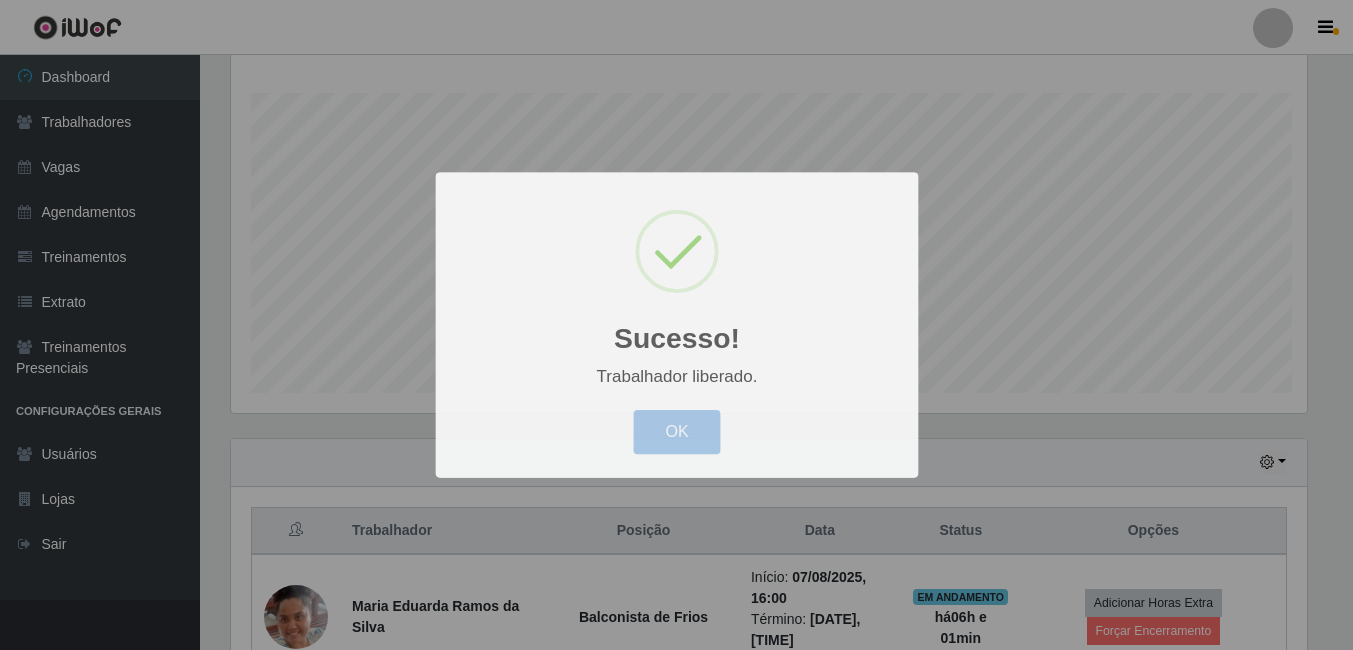 scroll, scrollTop: 999585, scrollLeft: 998909, axis: both 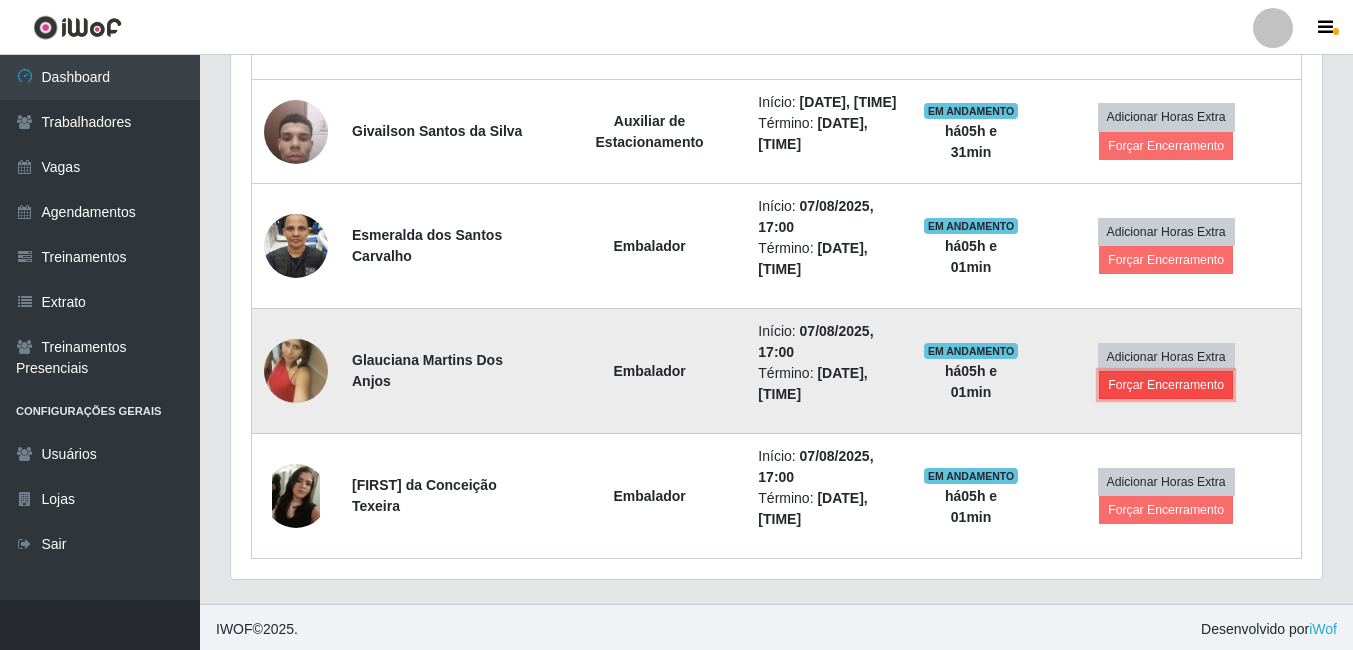 click on "Forçar Encerramento" at bounding box center [1166, 385] 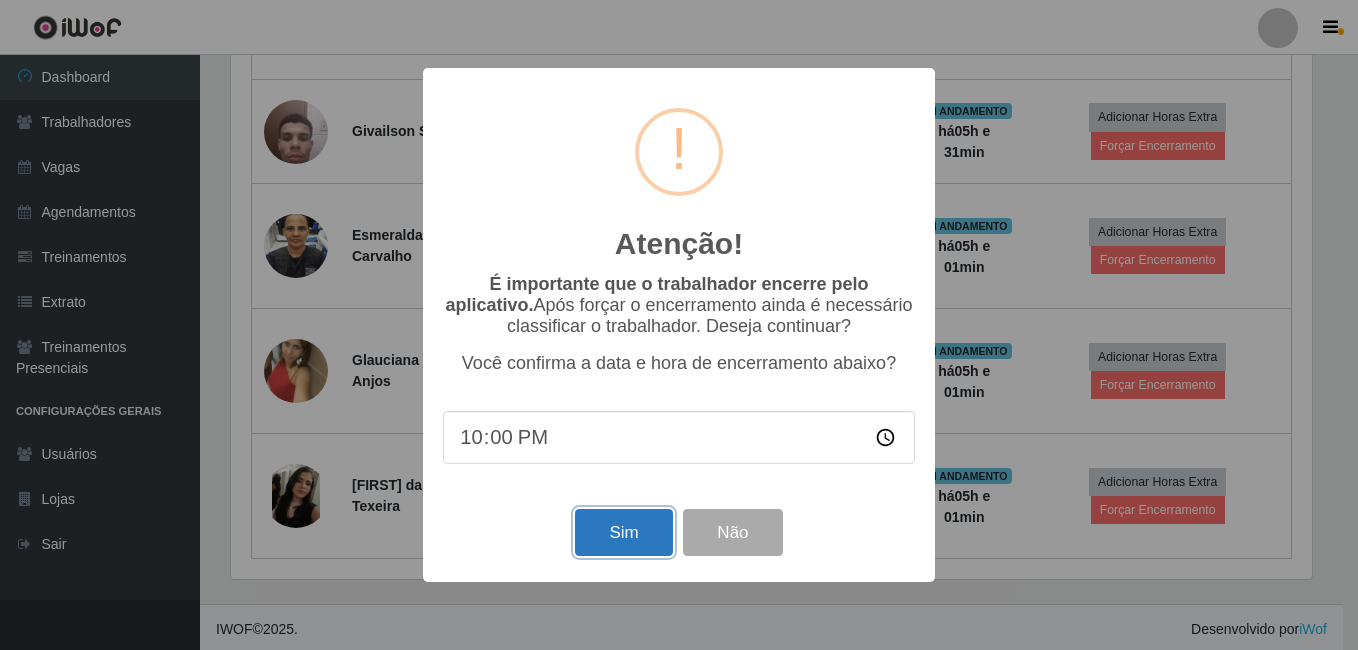 click on "Sim" at bounding box center [623, 532] 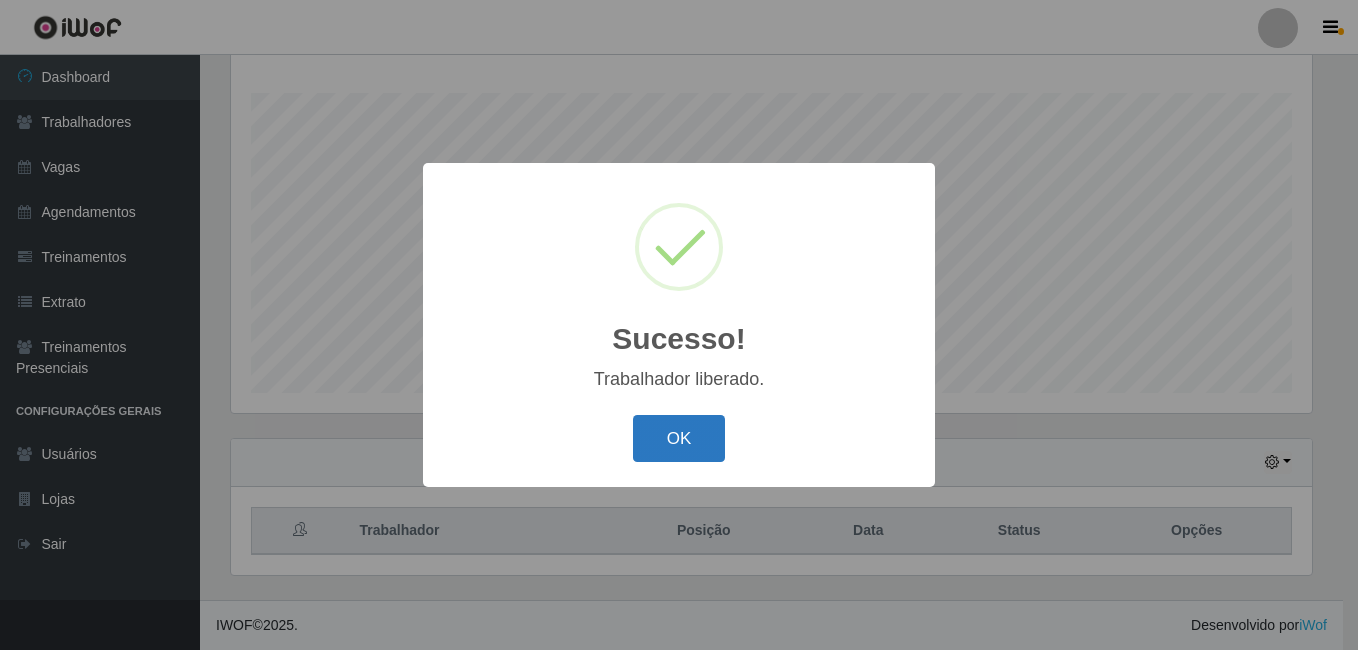 click on "OK" at bounding box center (679, 438) 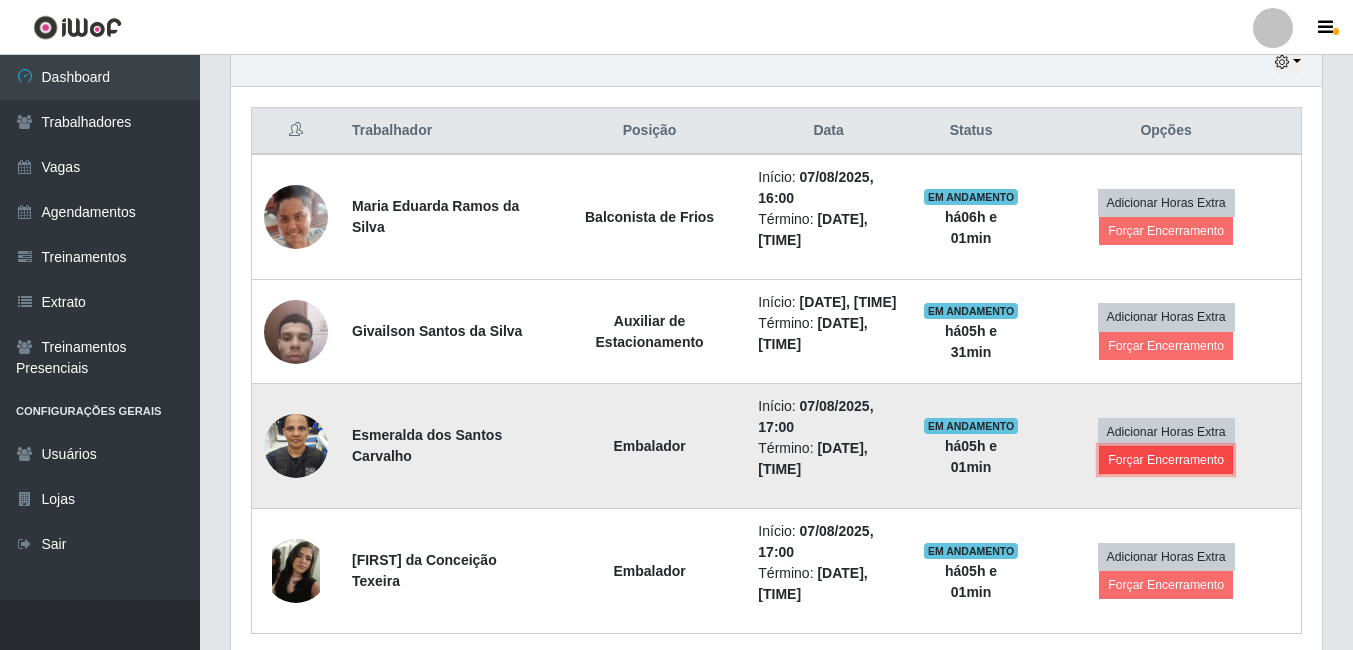 click on "Forçar Encerramento" at bounding box center [1166, 460] 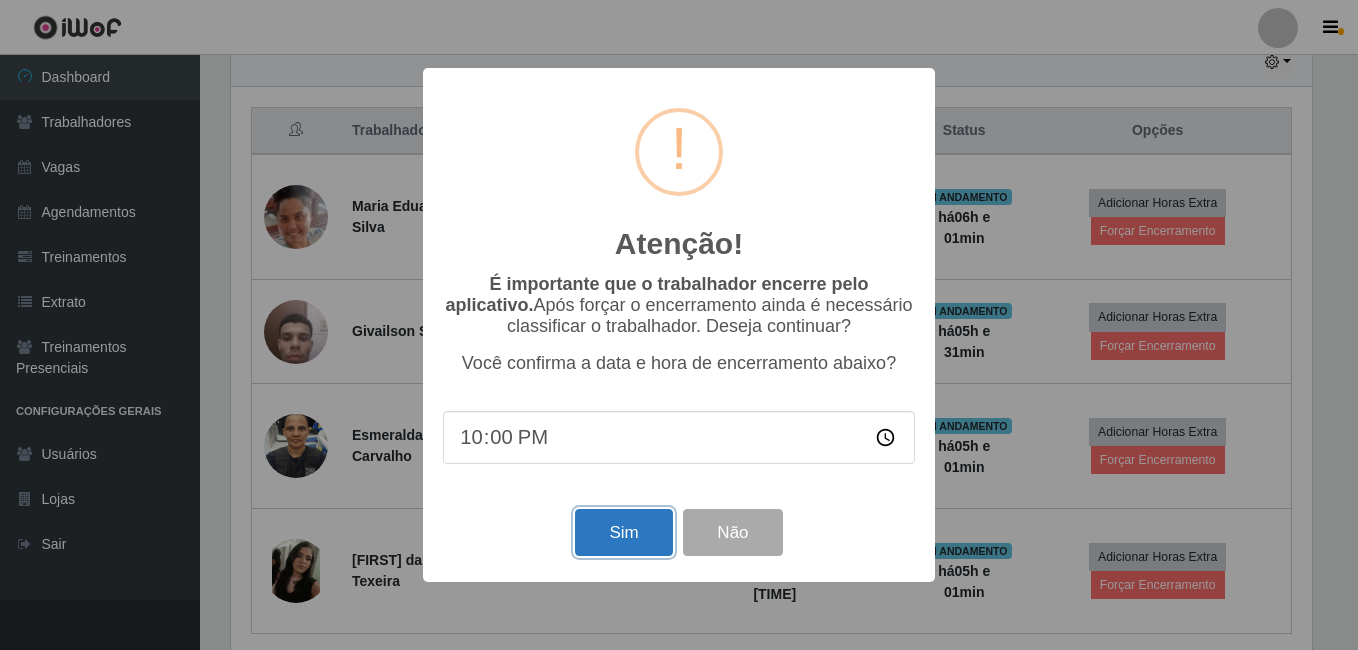 click on "Sim" at bounding box center (623, 532) 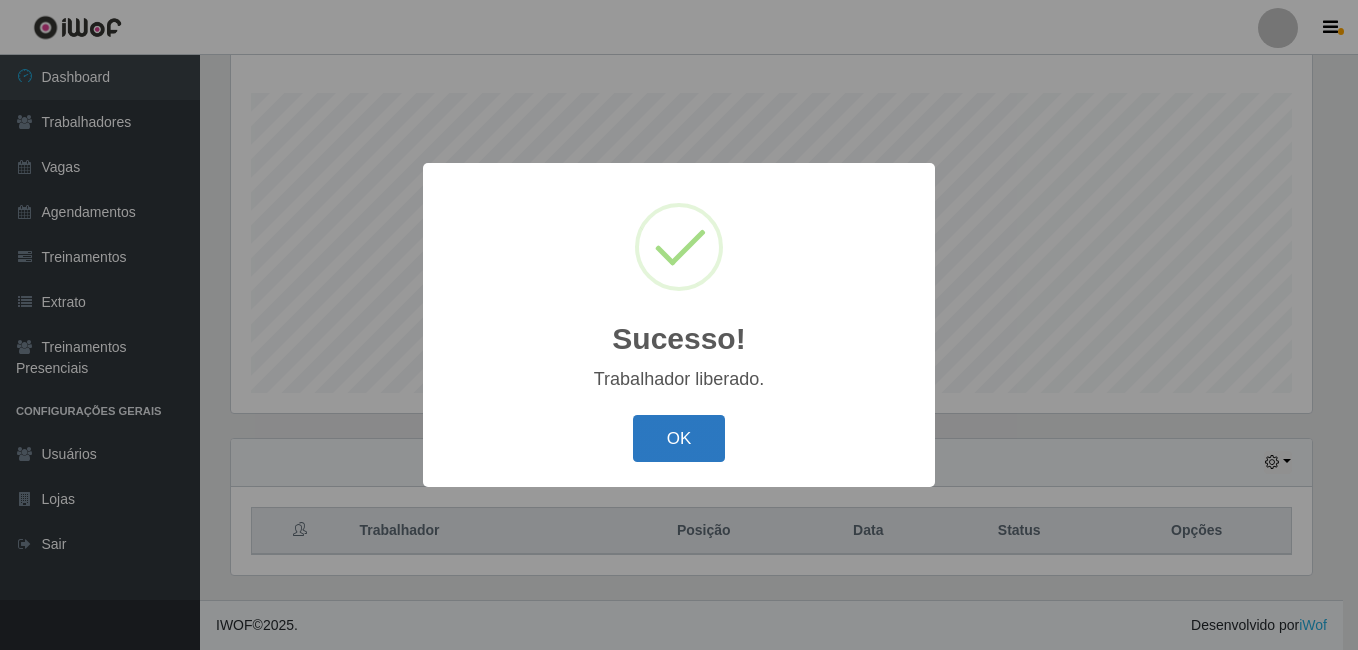 click on "OK" at bounding box center [679, 438] 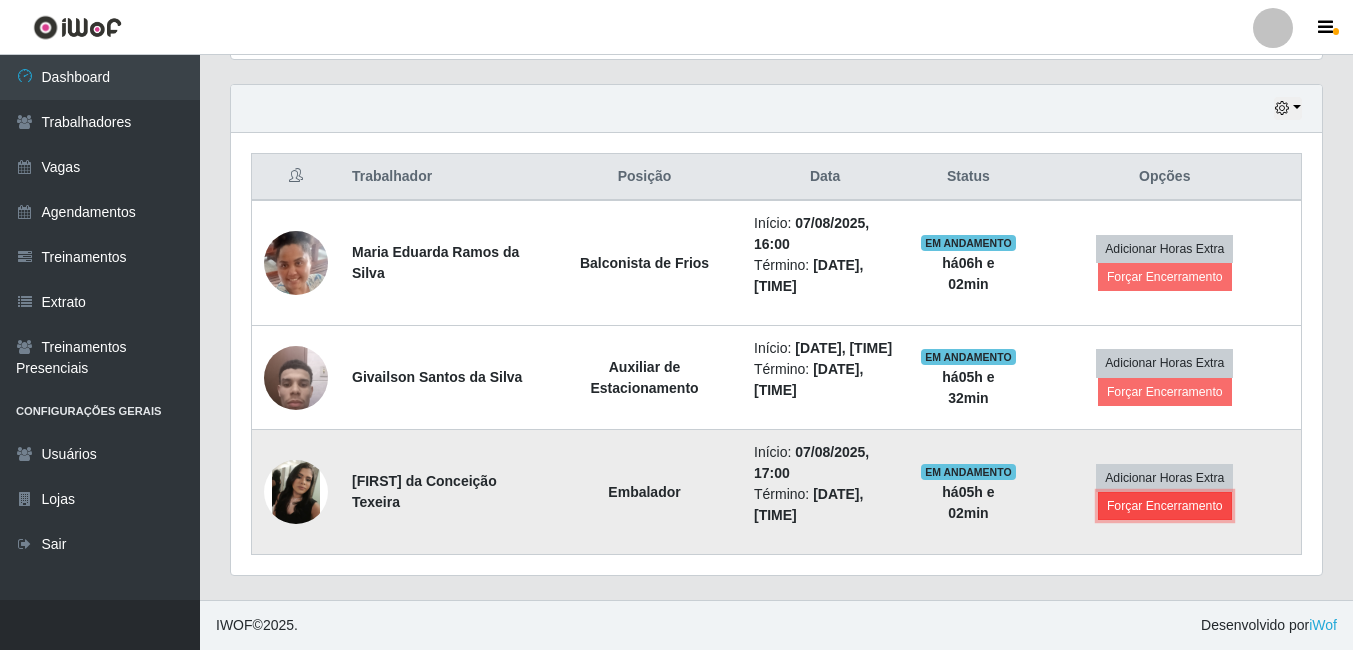 click on "Forçar Encerramento" at bounding box center (1165, 506) 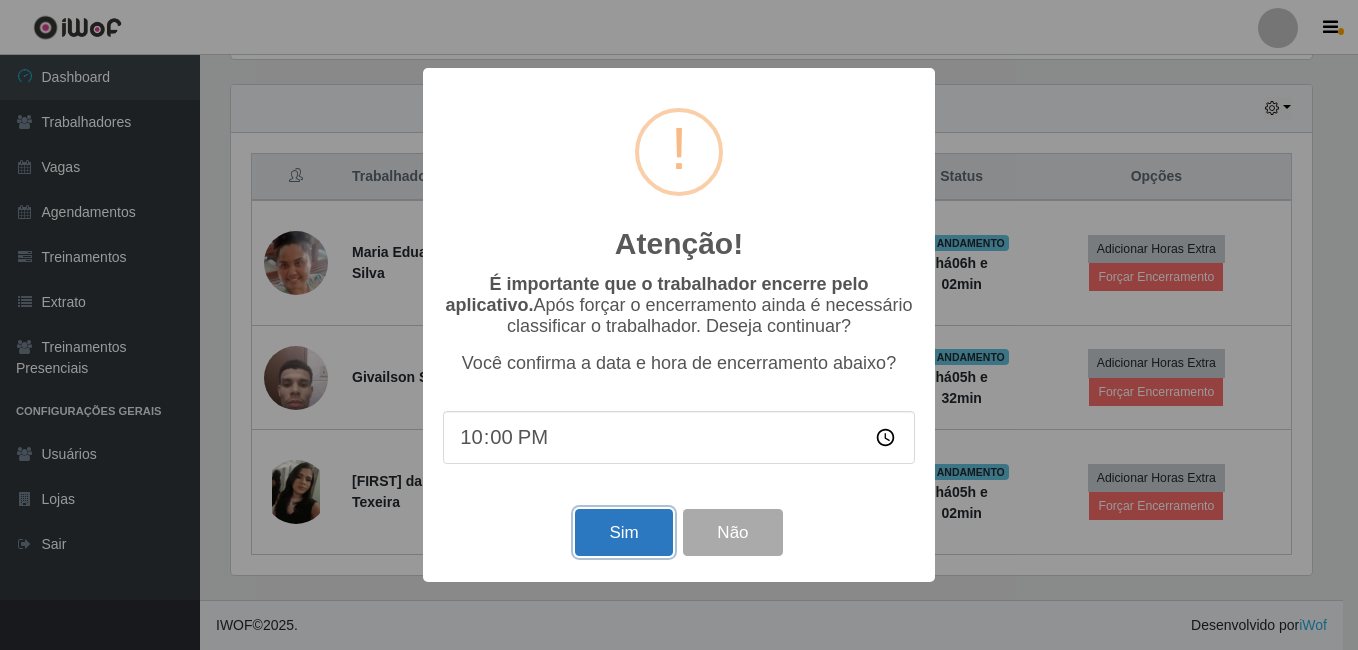 click on "Sim" at bounding box center [623, 532] 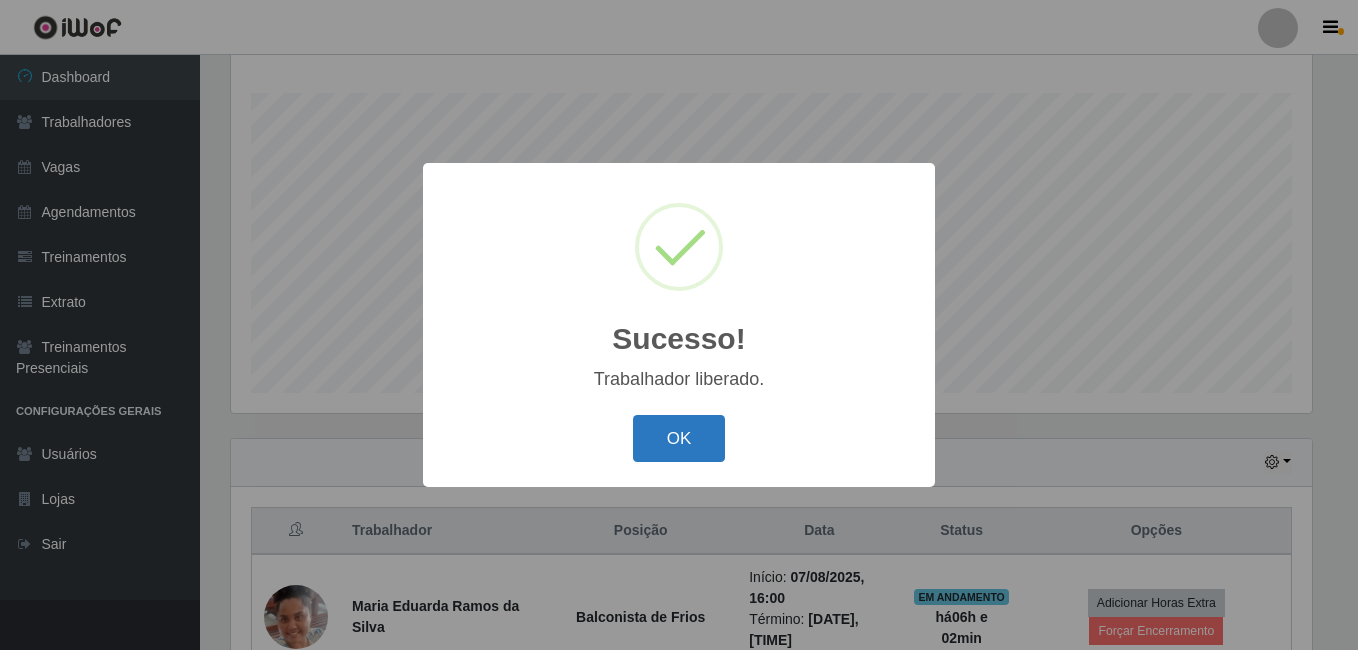click on "OK" at bounding box center [679, 438] 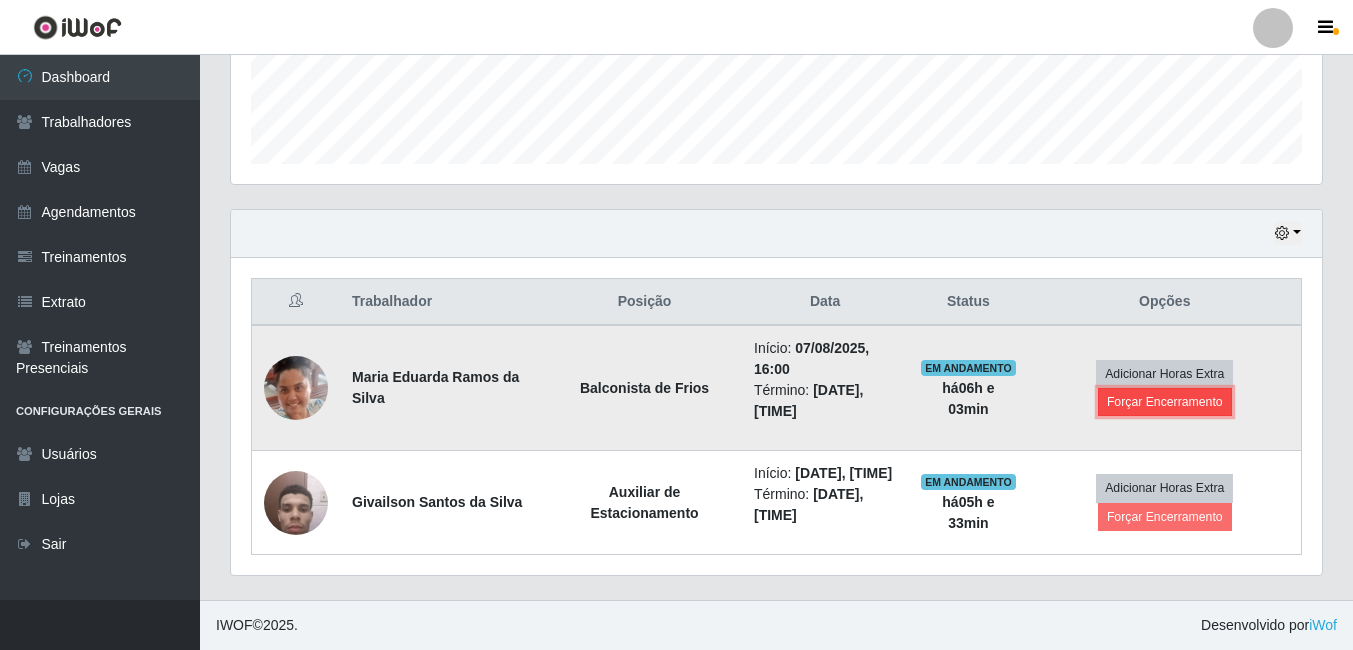 click on "Forçar Encerramento" at bounding box center (1165, 402) 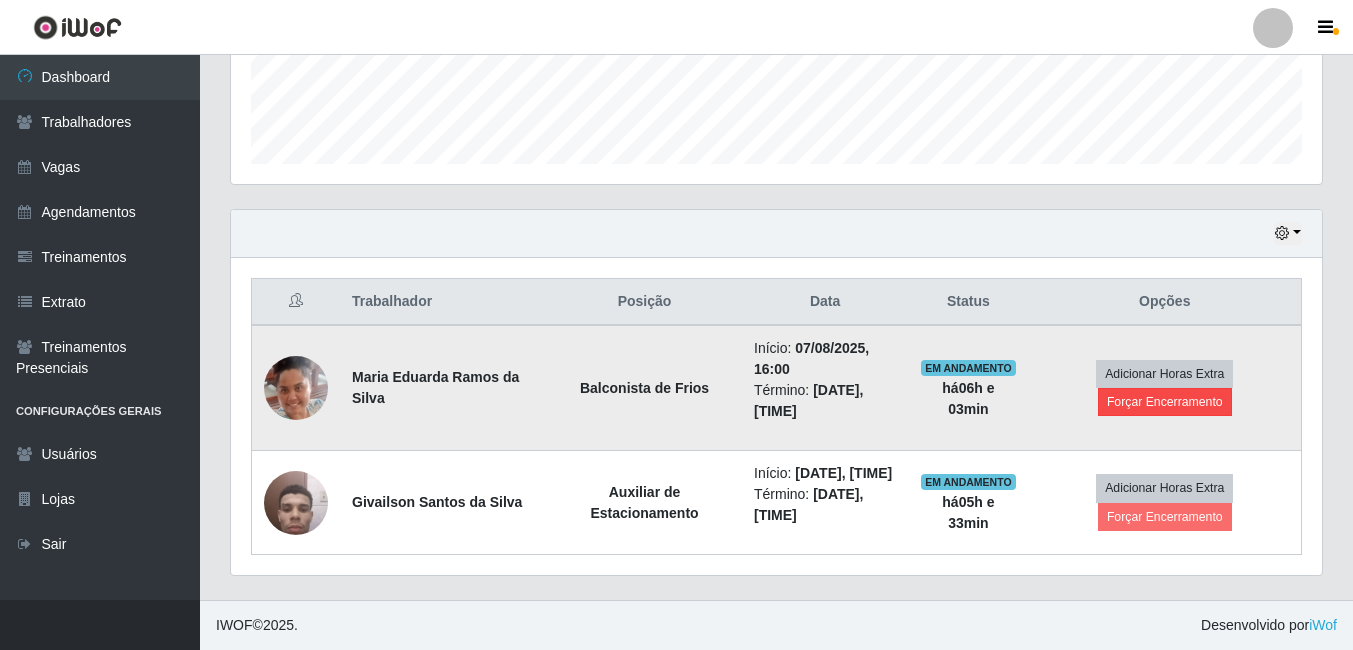scroll, scrollTop: 999585, scrollLeft: 998919, axis: both 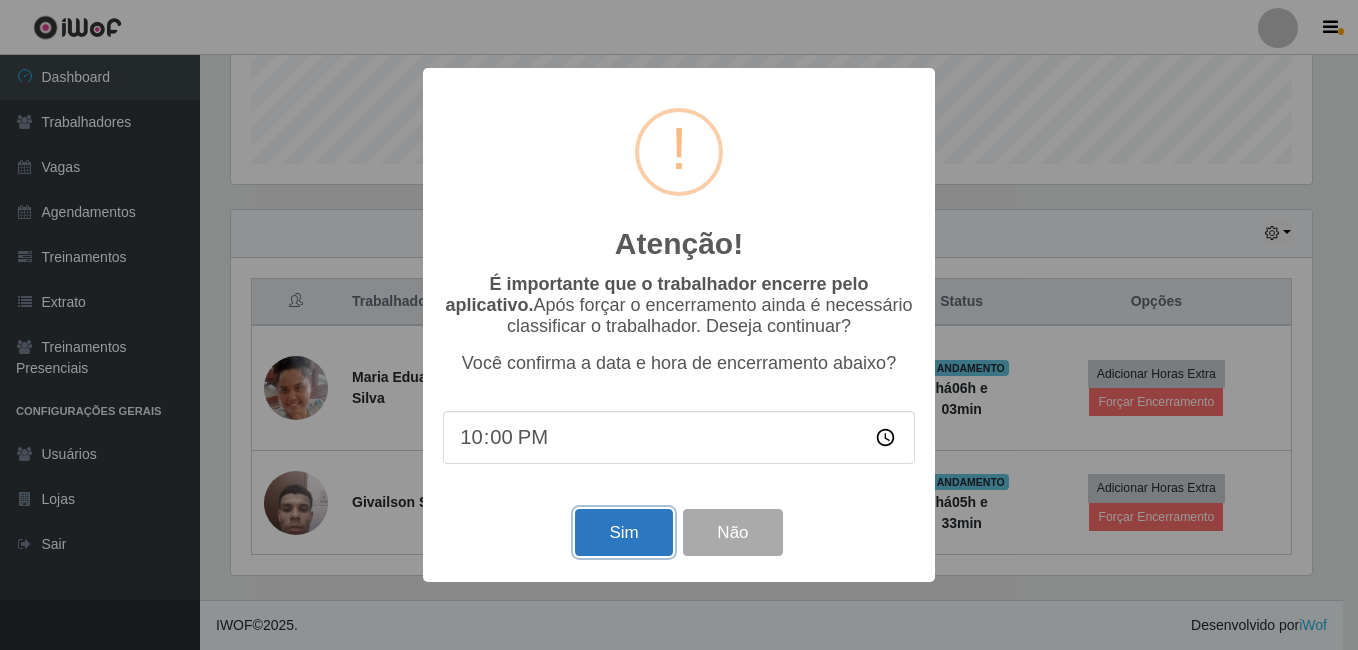 click on "Sim" at bounding box center (623, 532) 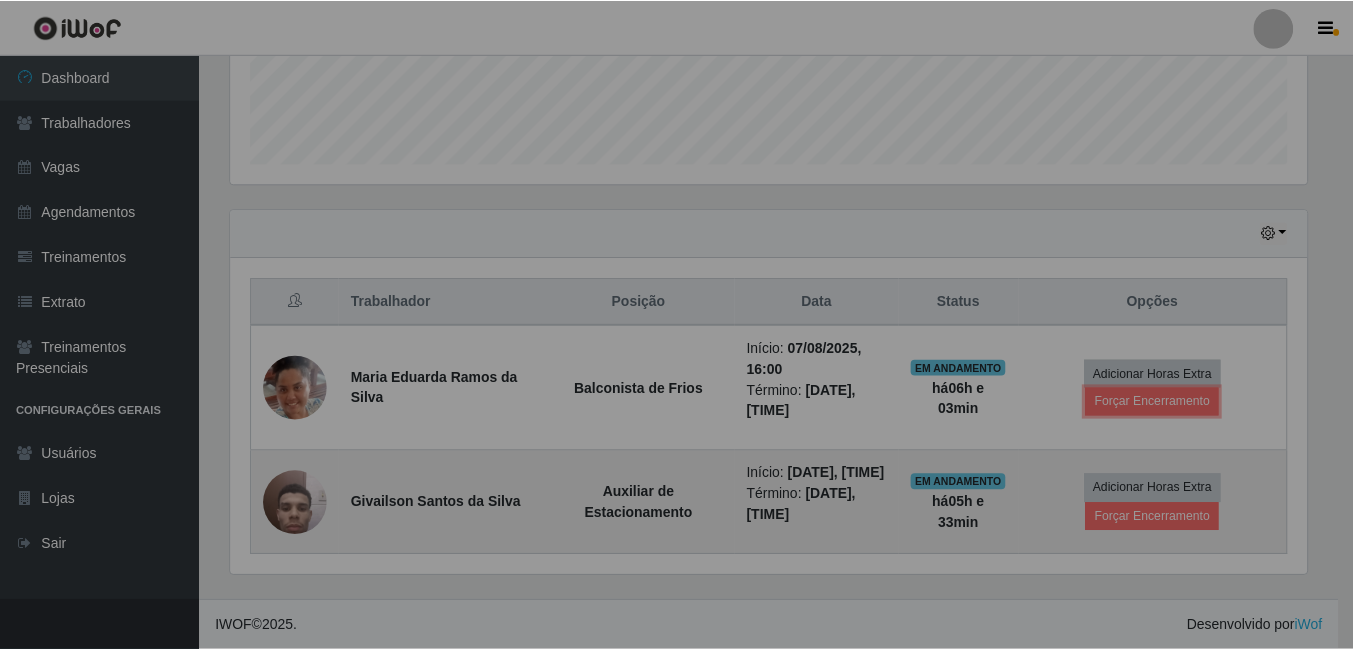 scroll, scrollTop: 999585, scrollLeft: 998909, axis: both 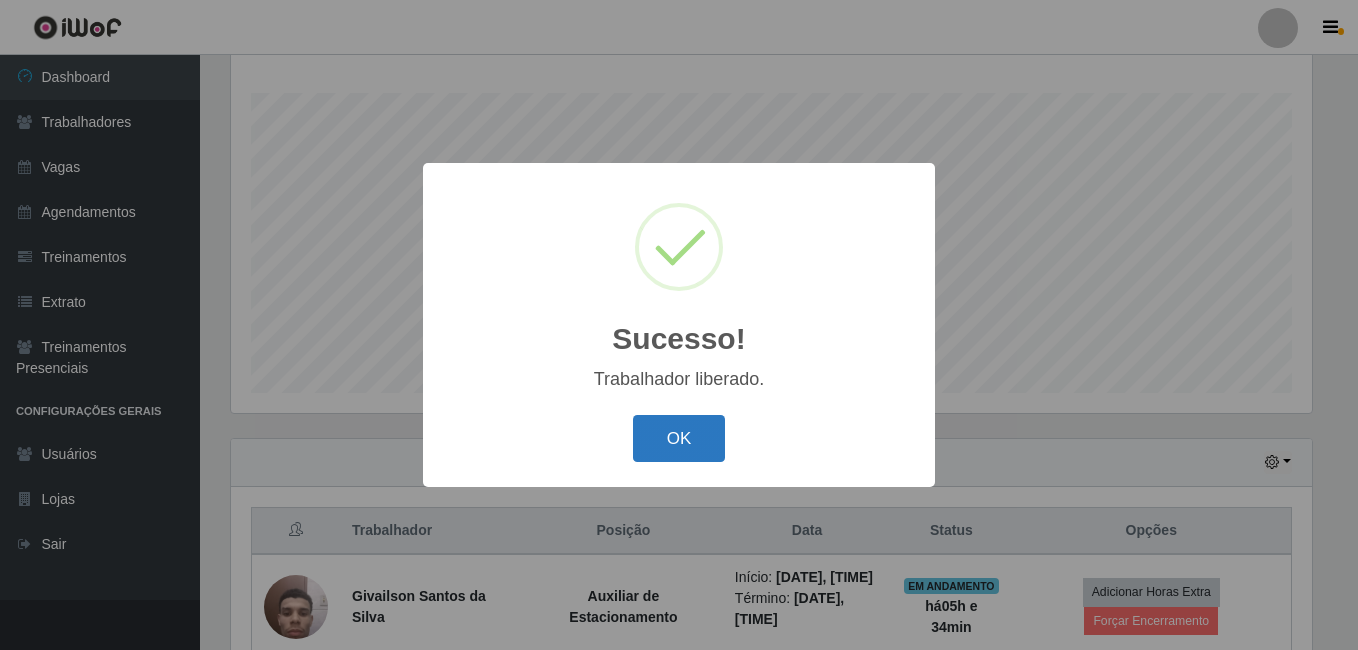 click on "OK" at bounding box center (679, 438) 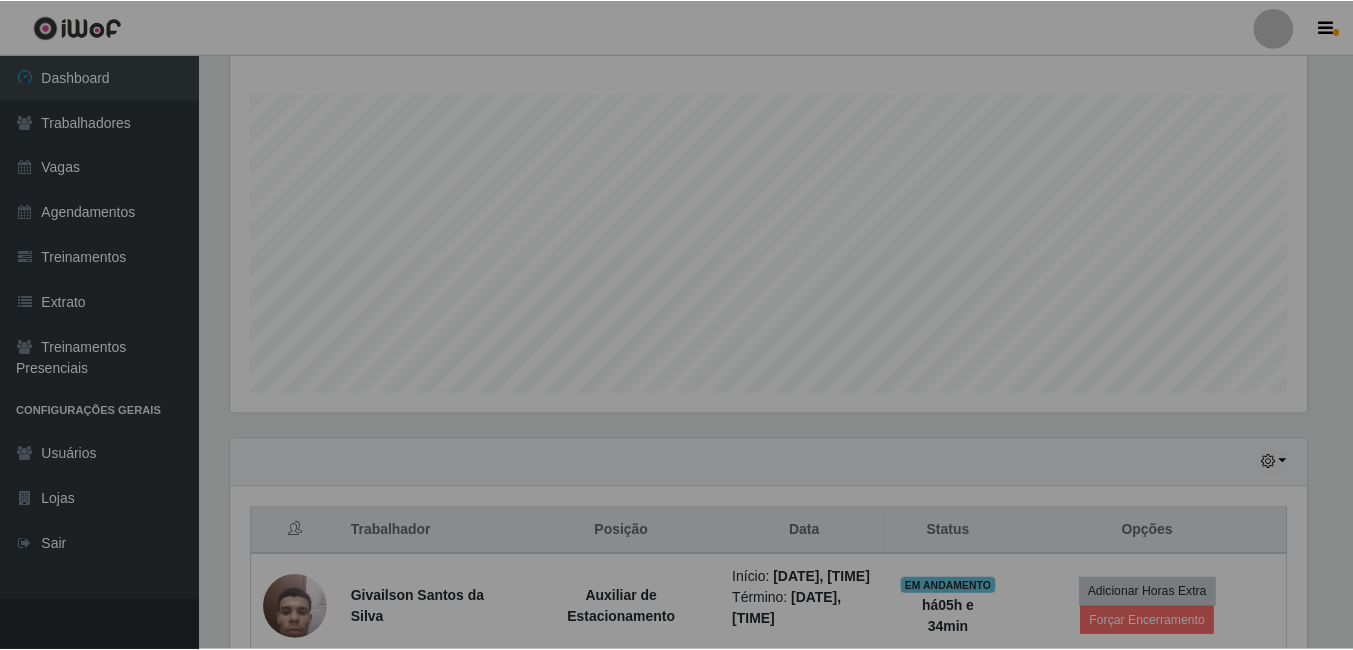 scroll, scrollTop: 999585, scrollLeft: 998909, axis: both 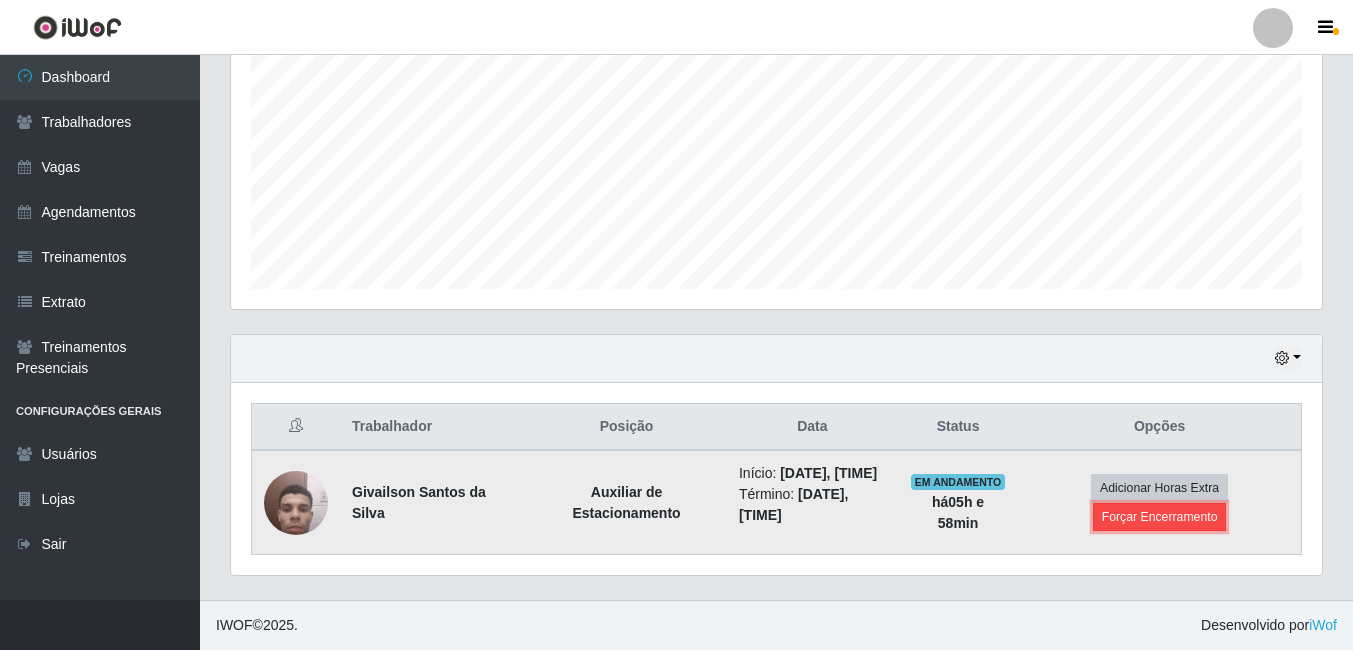 click on "Forçar Encerramento" at bounding box center (1160, 517) 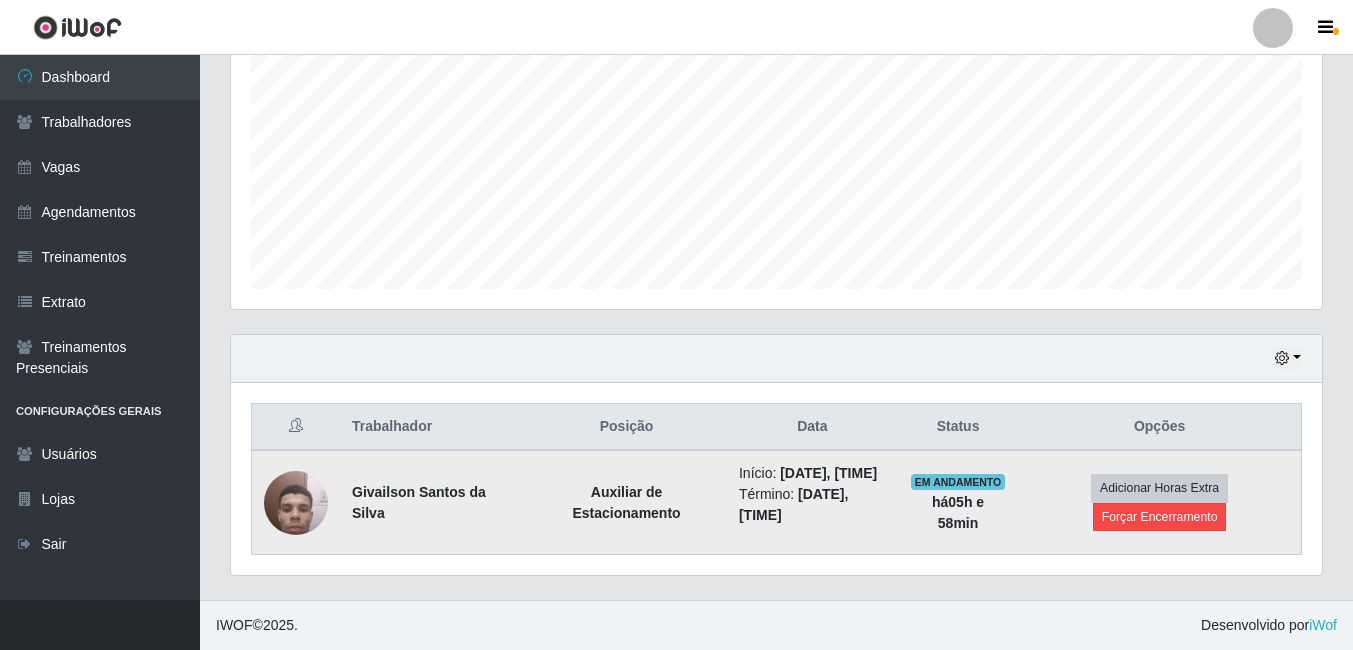 scroll, scrollTop: 999585, scrollLeft: 998919, axis: both 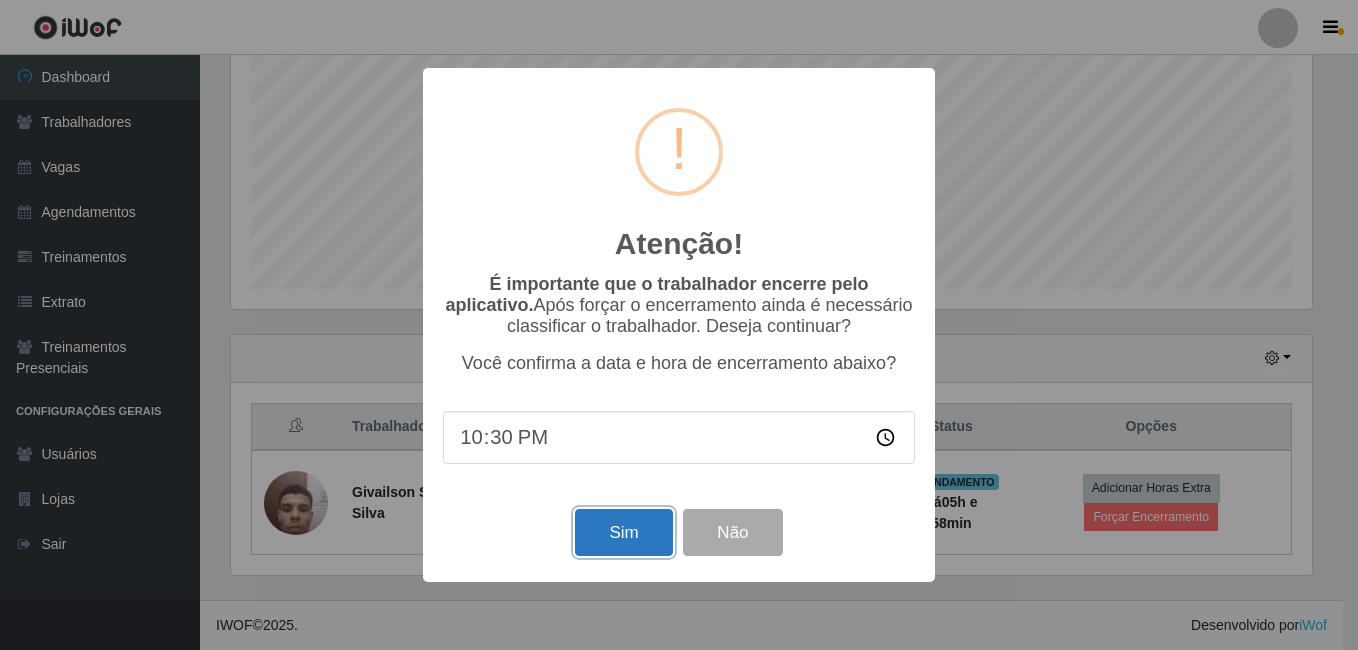 click on "Sim" at bounding box center [623, 532] 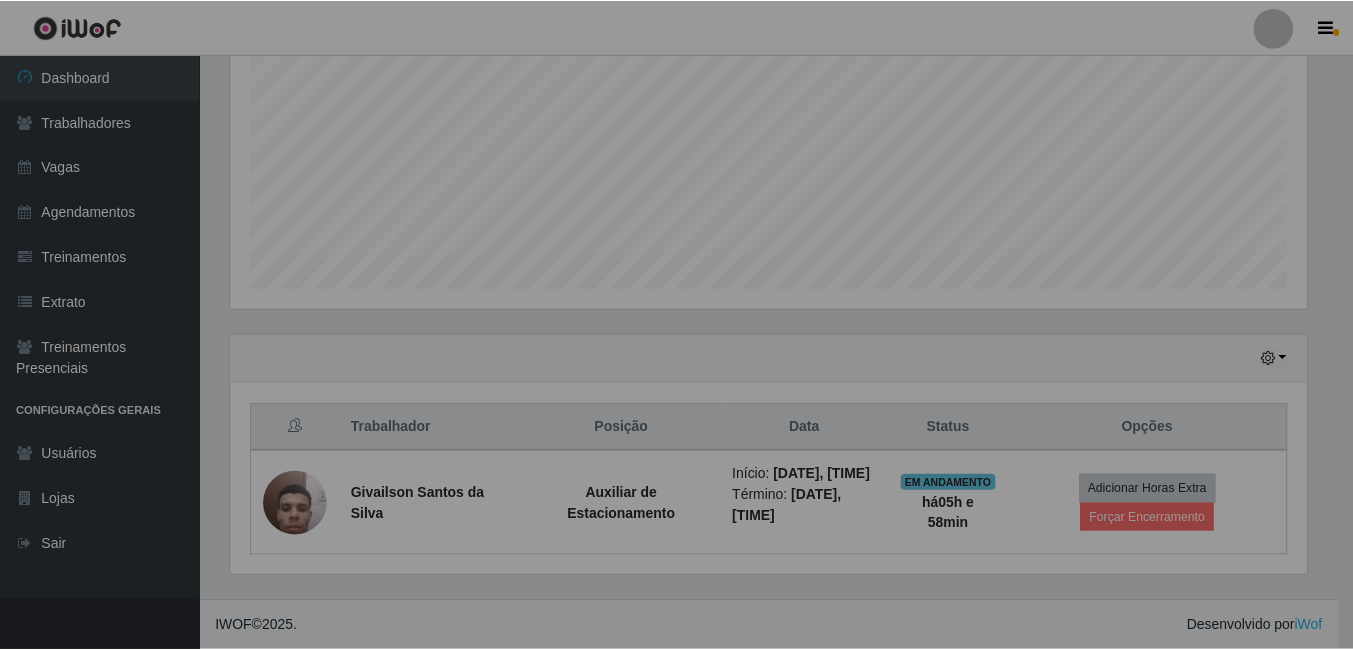 scroll, scrollTop: 999585, scrollLeft: 998909, axis: both 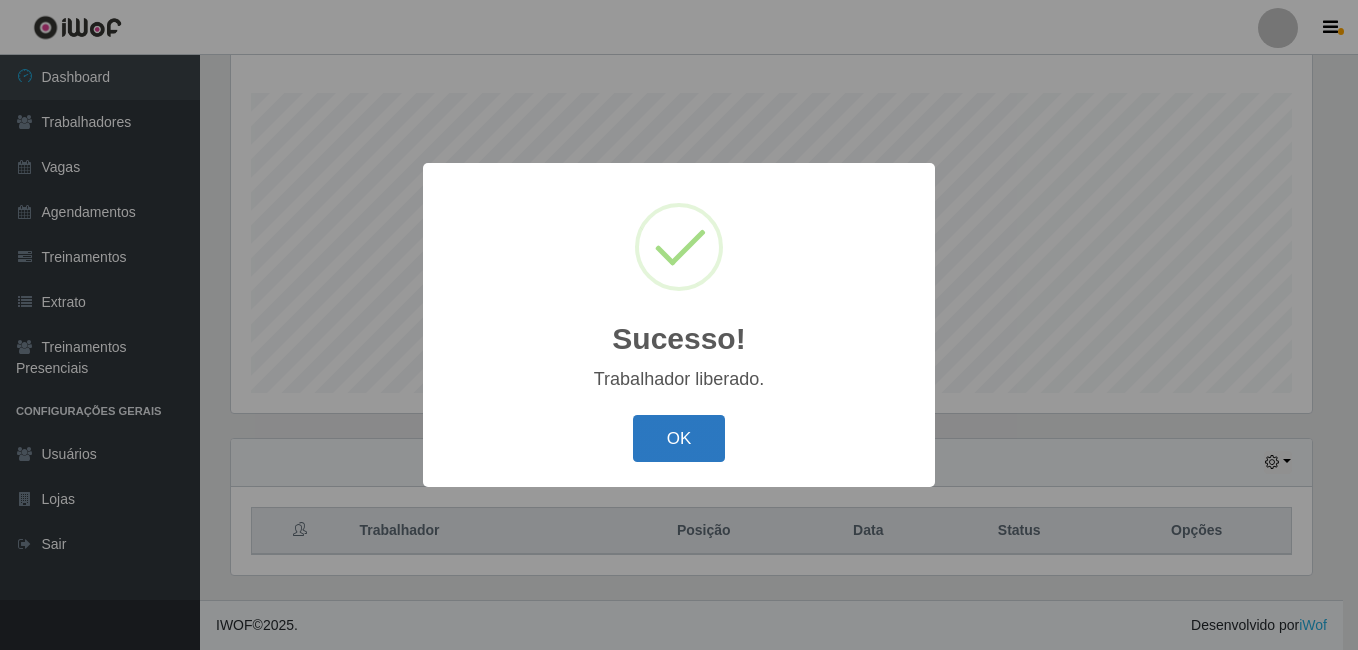 click on "OK" at bounding box center [679, 438] 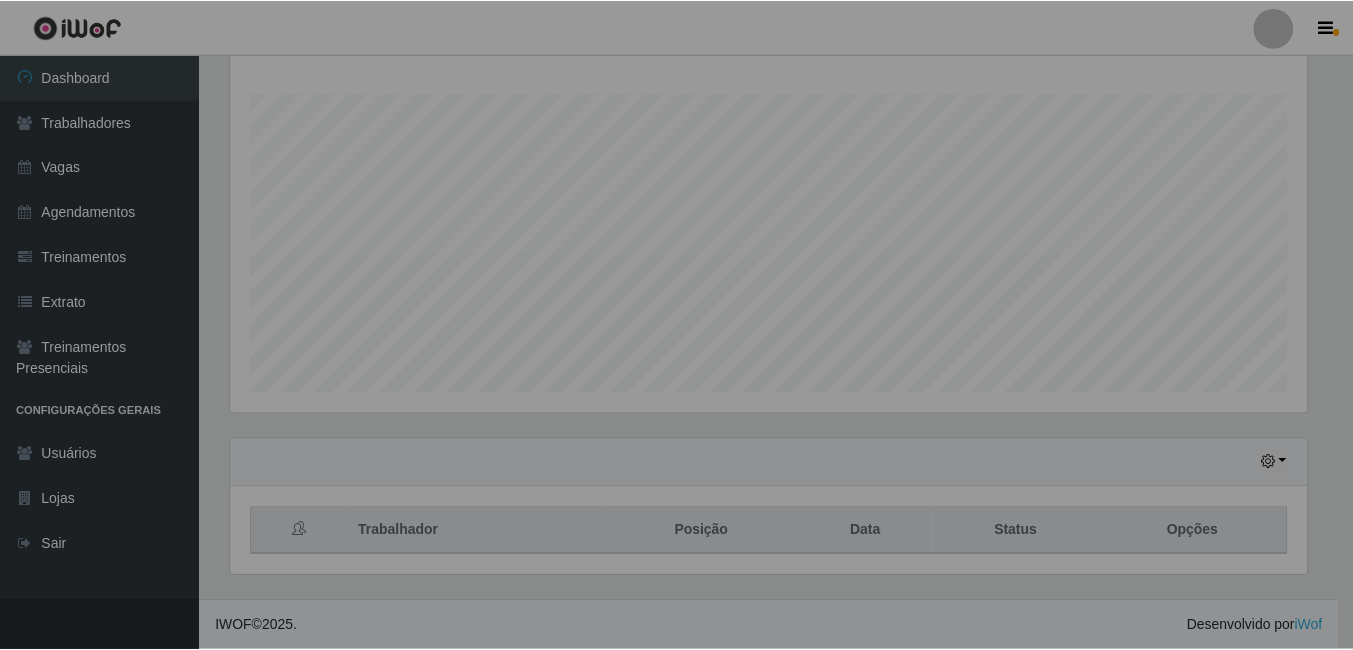scroll, scrollTop: 999585, scrollLeft: 998909, axis: both 